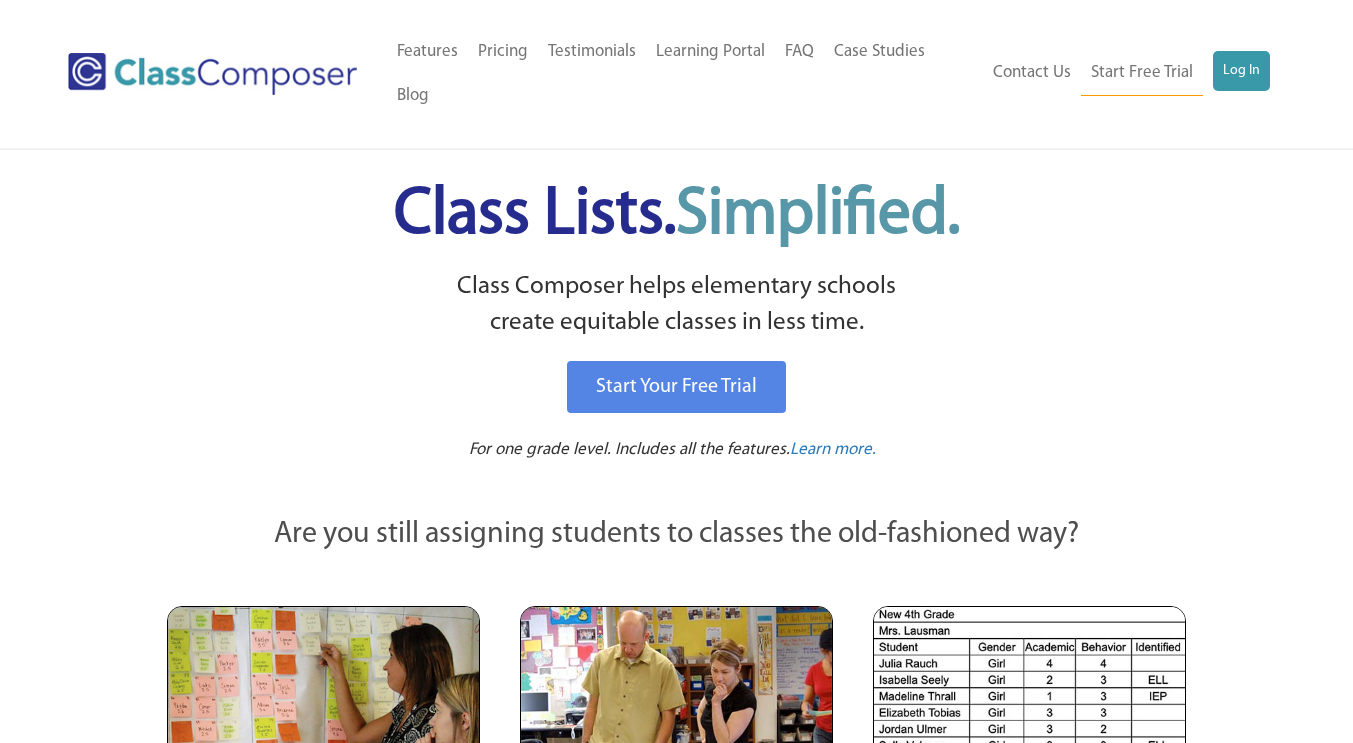 scroll, scrollTop: 0, scrollLeft: 0, axis: both 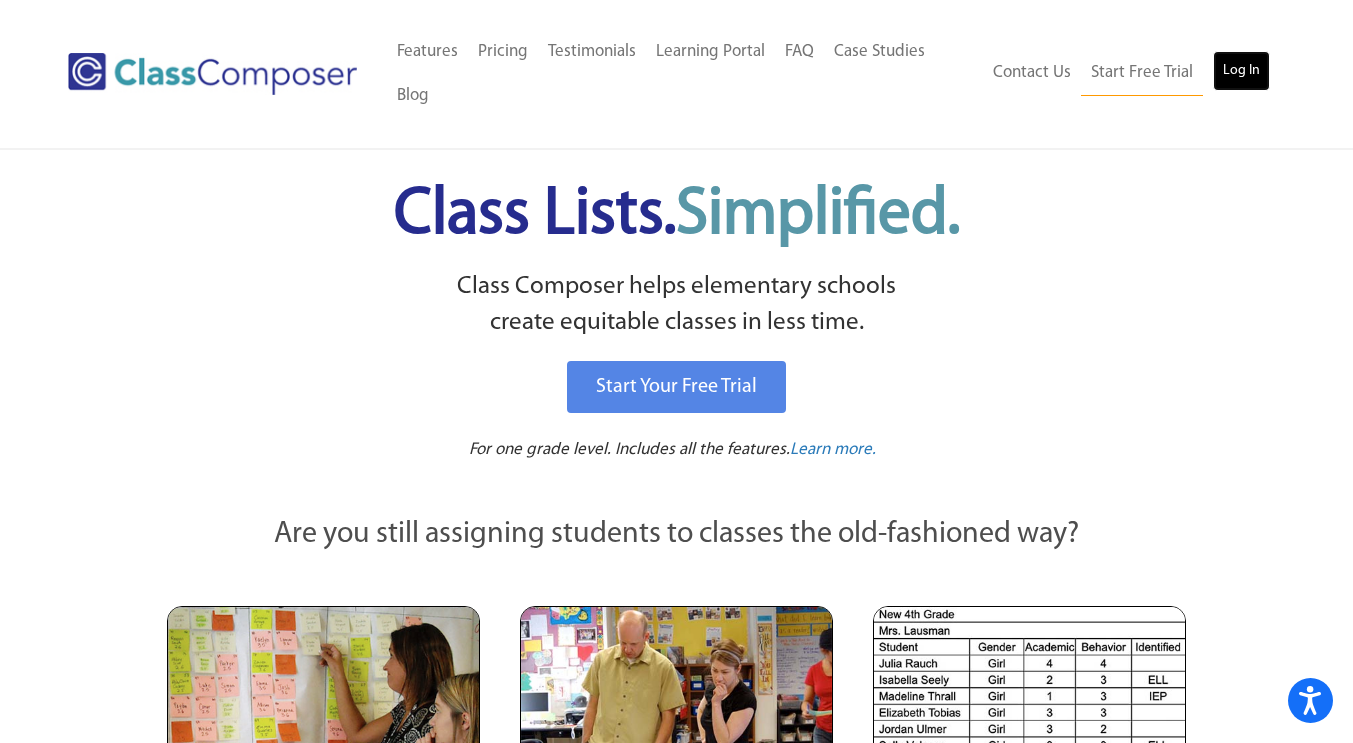 click on "Log In" at bounding box center [1241, 71] 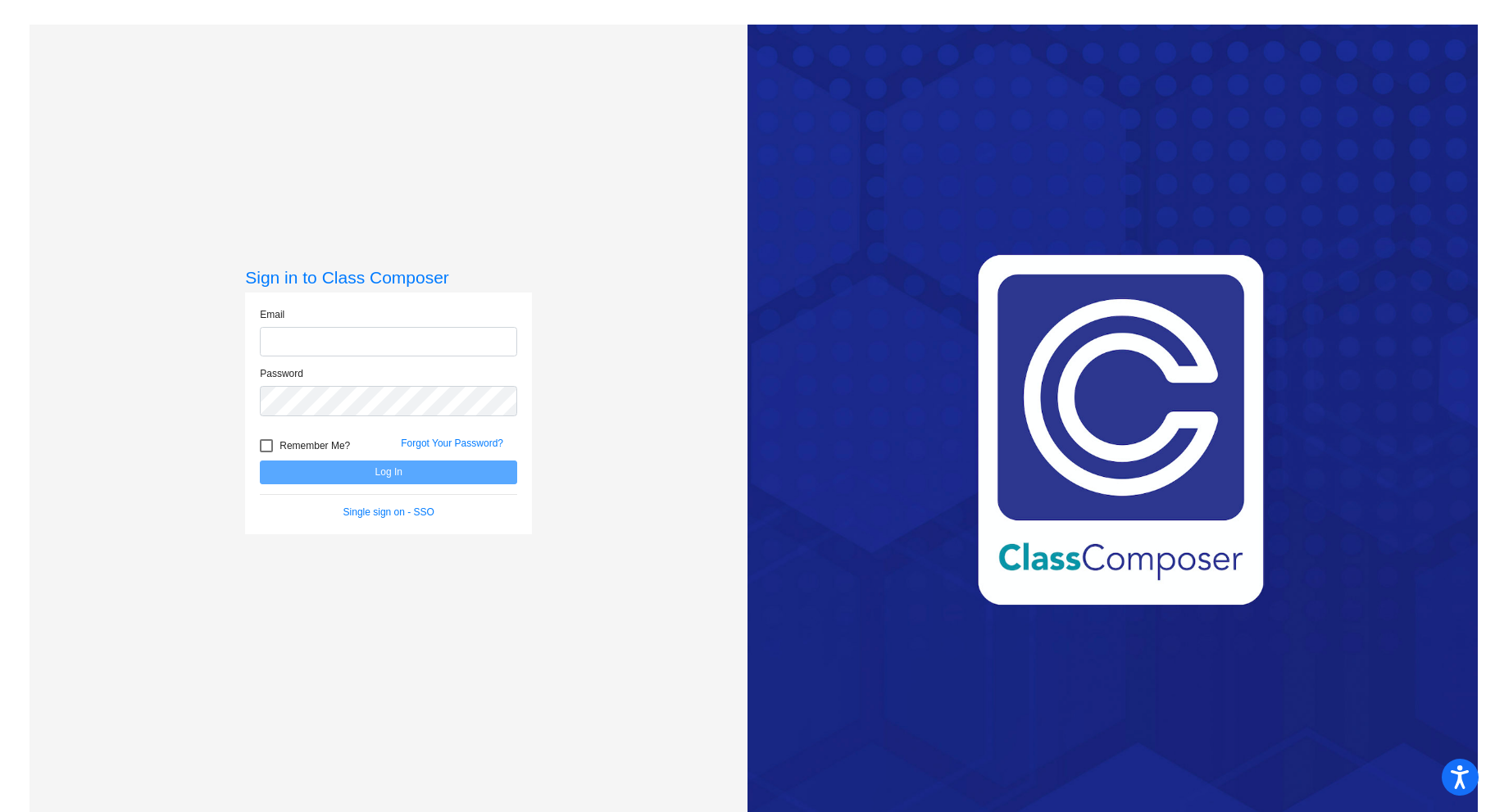 scroll, scrollTop: 0, scrollLeft: 0, axis: both 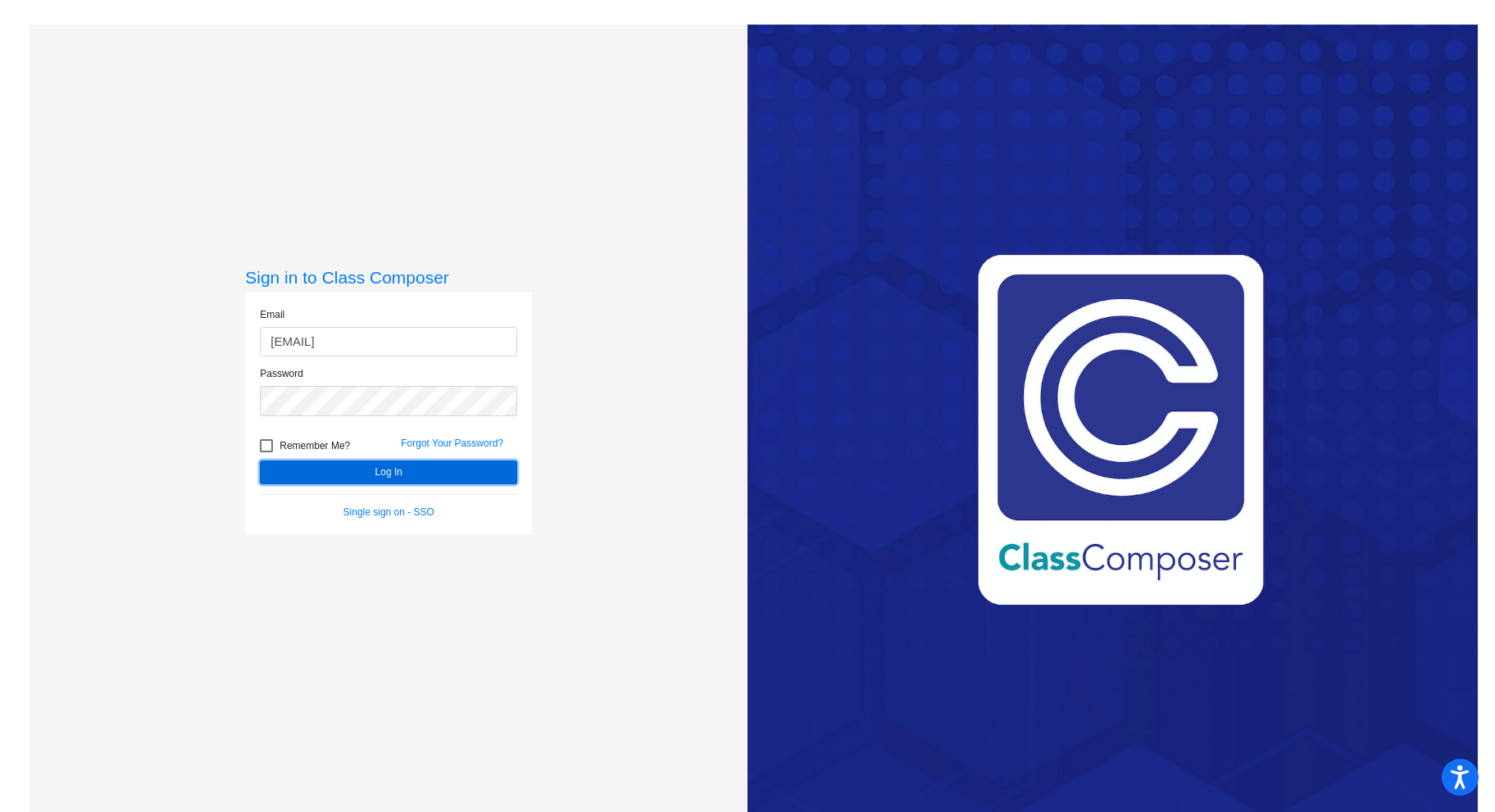 click on "Log In" 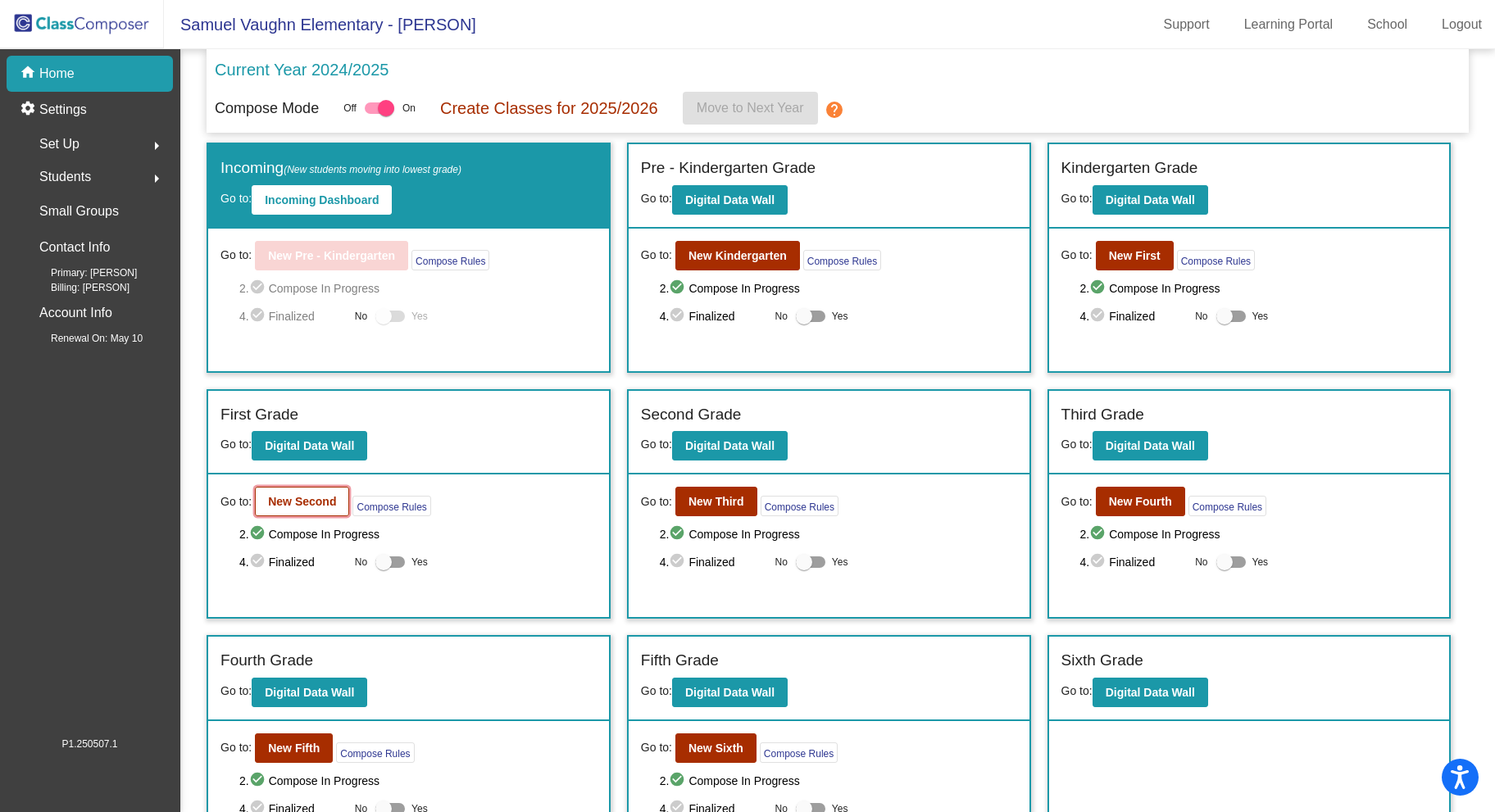 click on "New Second" 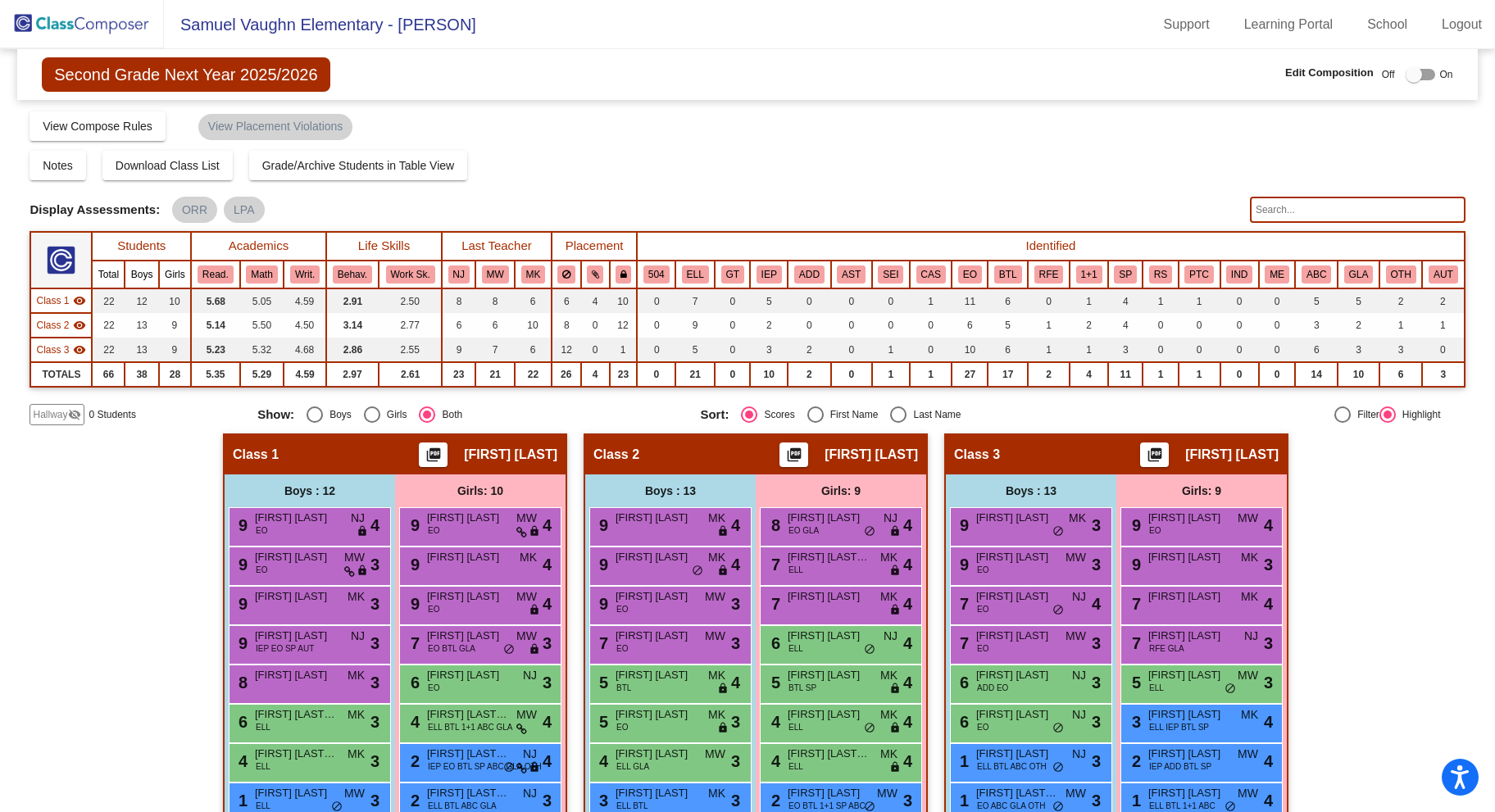 click 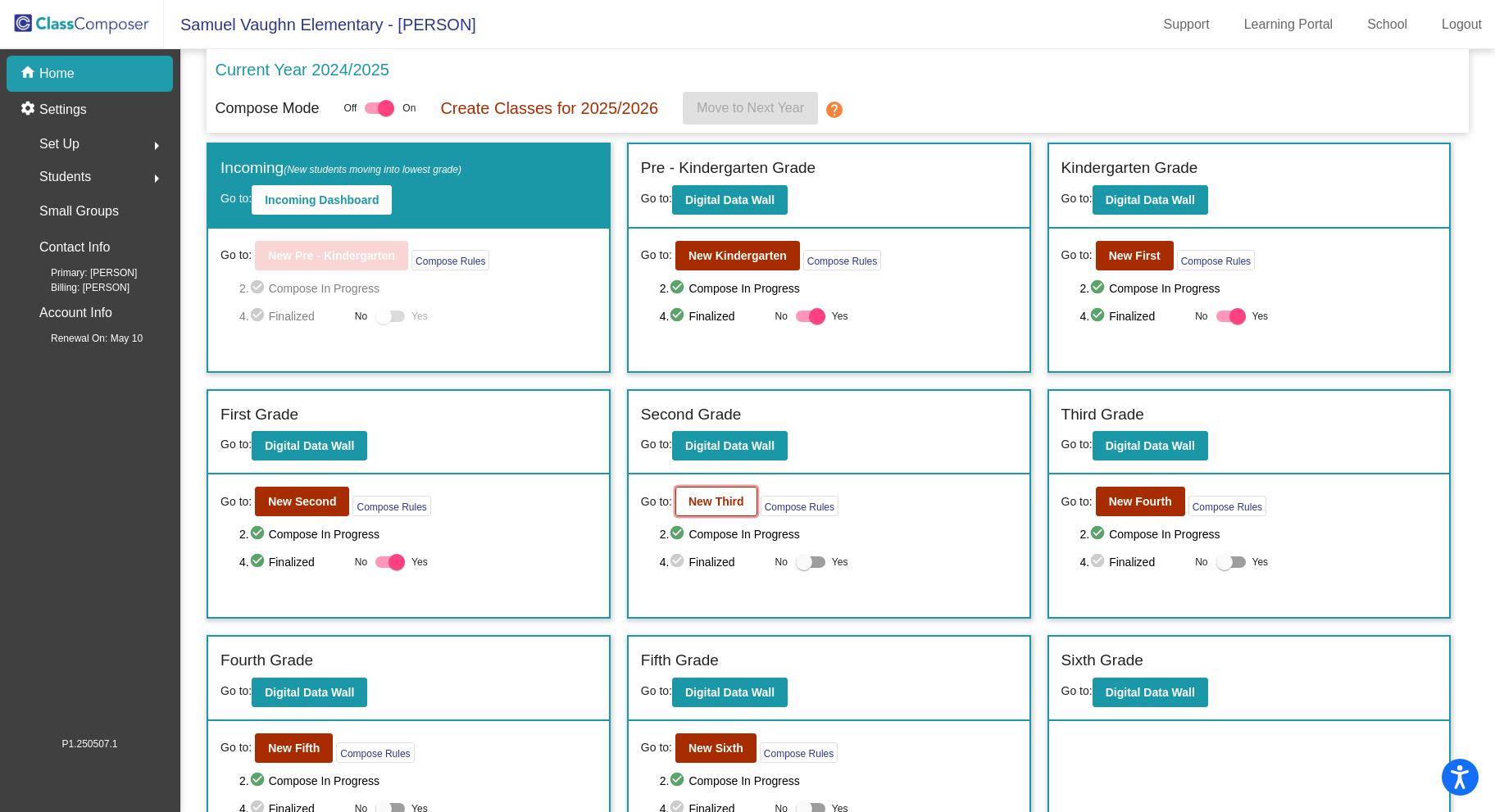 click on "New Third" 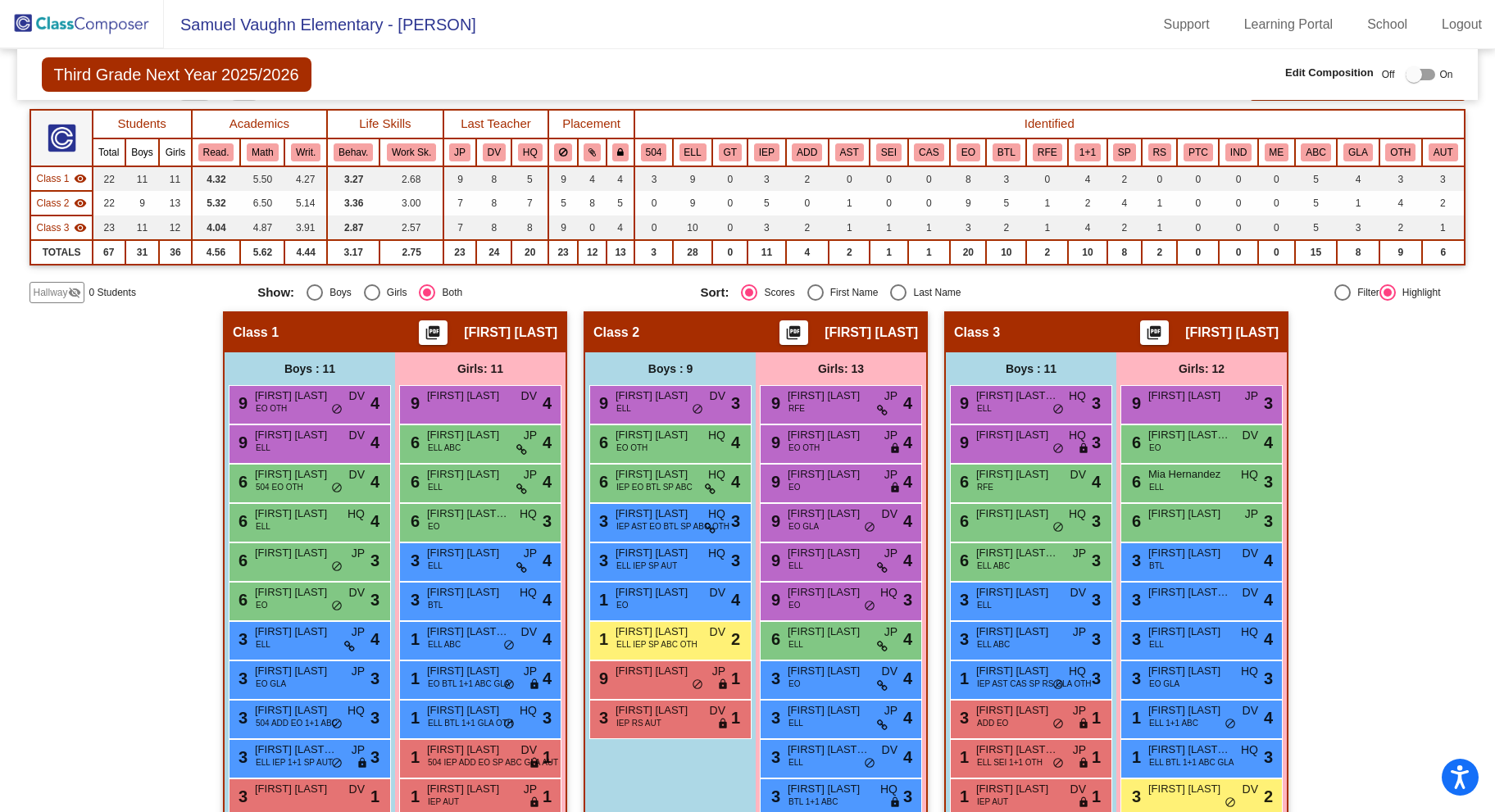 scroll, scrollTop: 231, scrollLeft: 0, axis: vertical 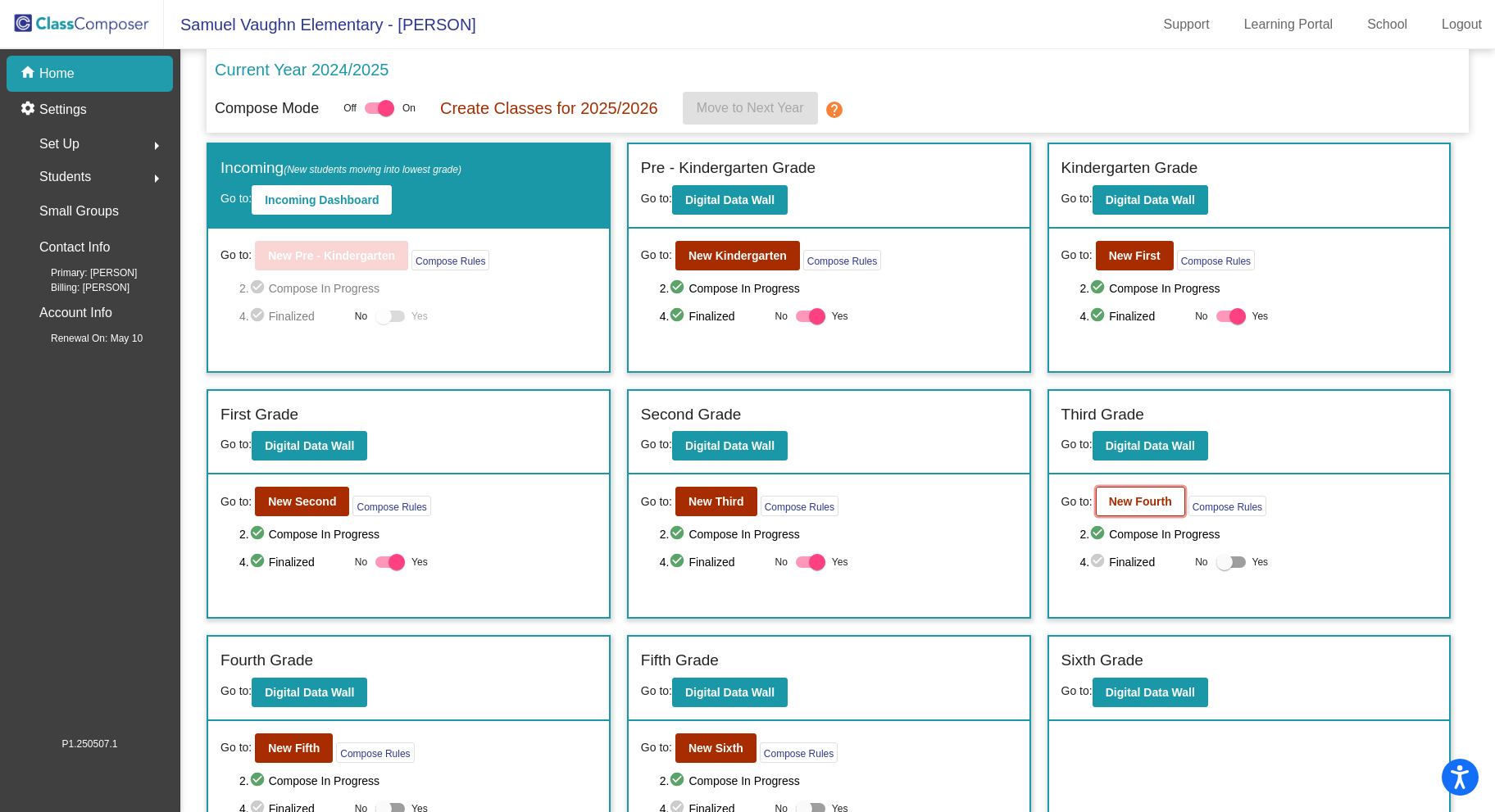 click on "New Fourth" 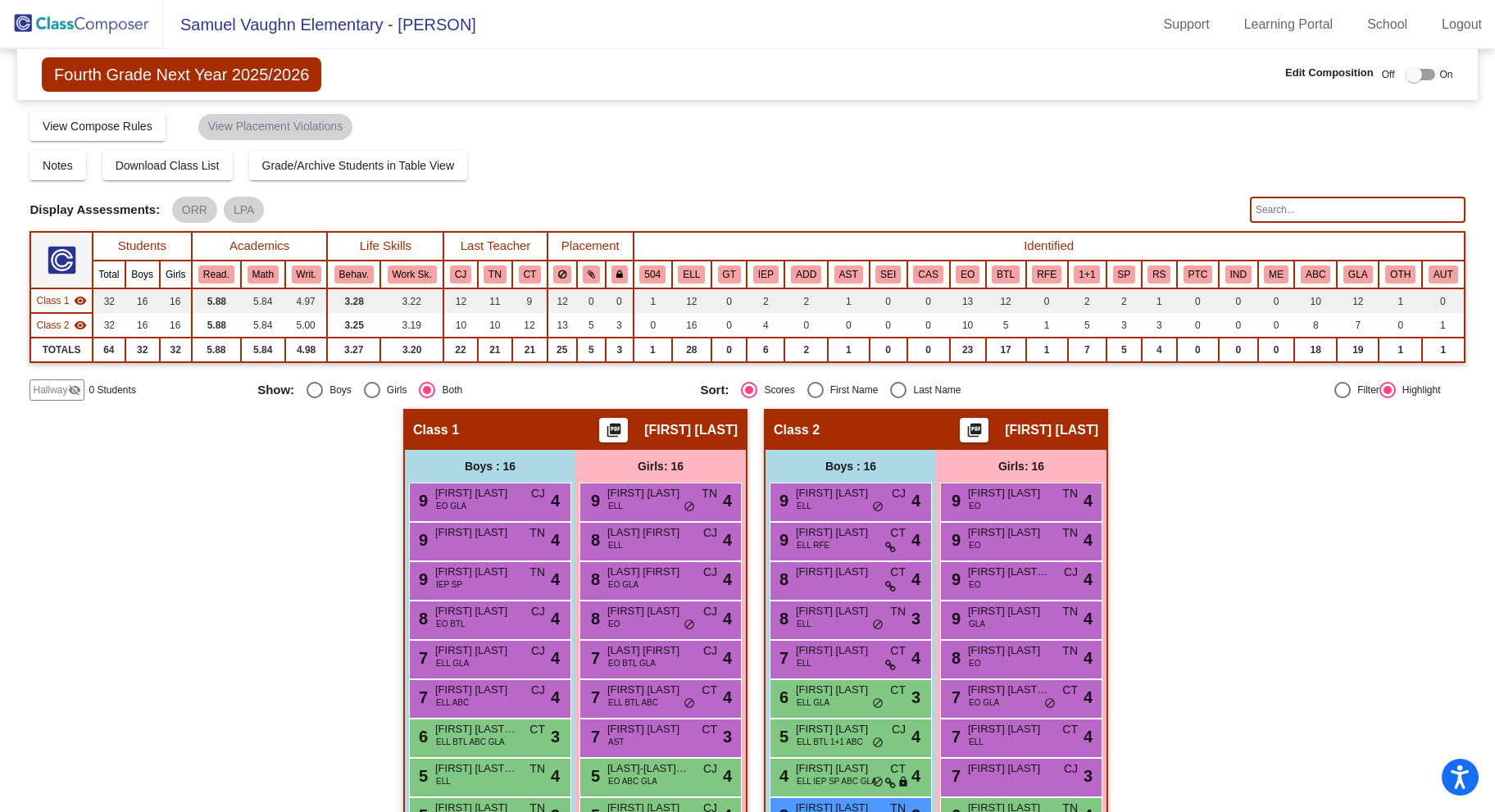 click 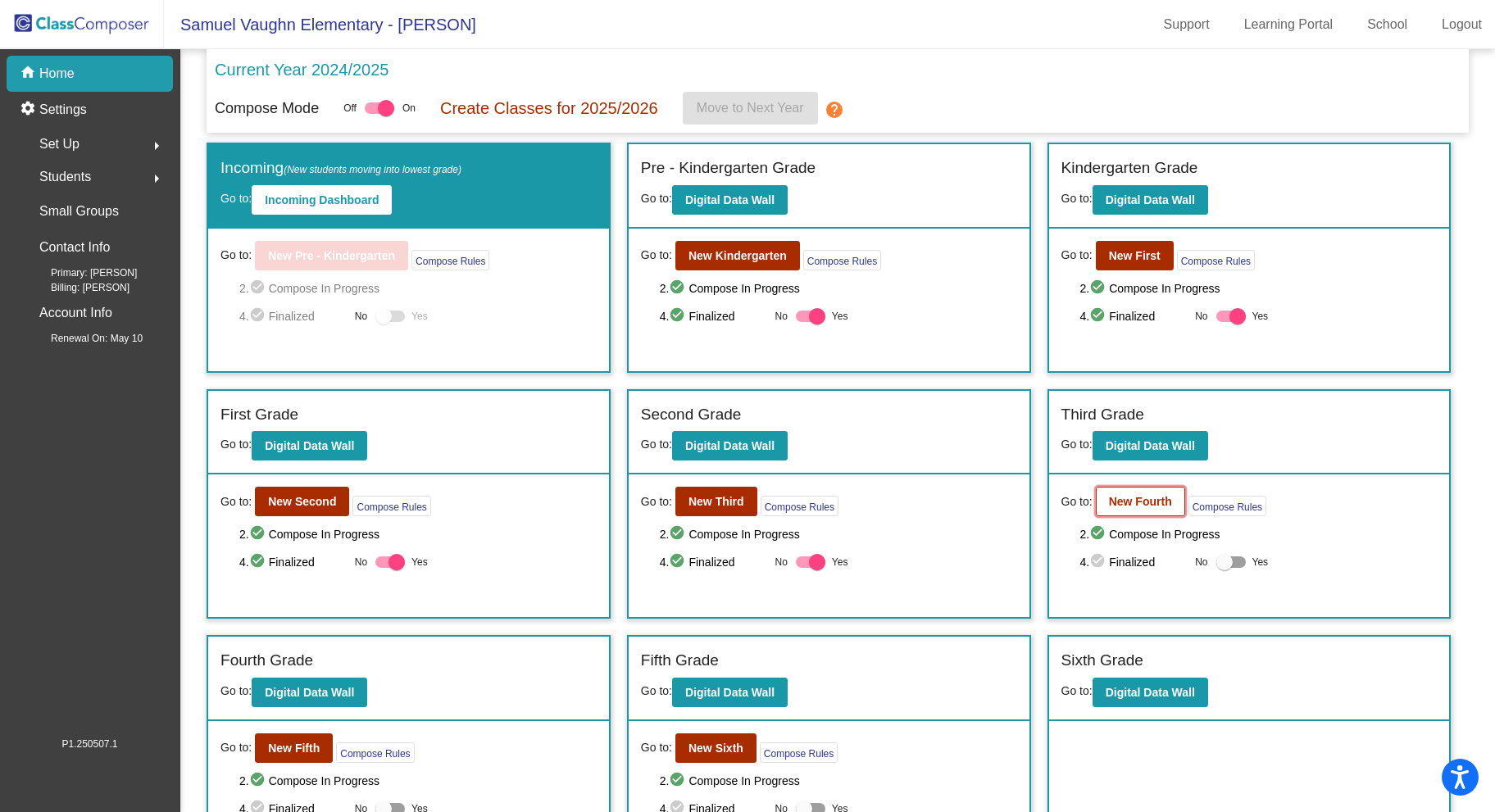 click on "New Fourth" 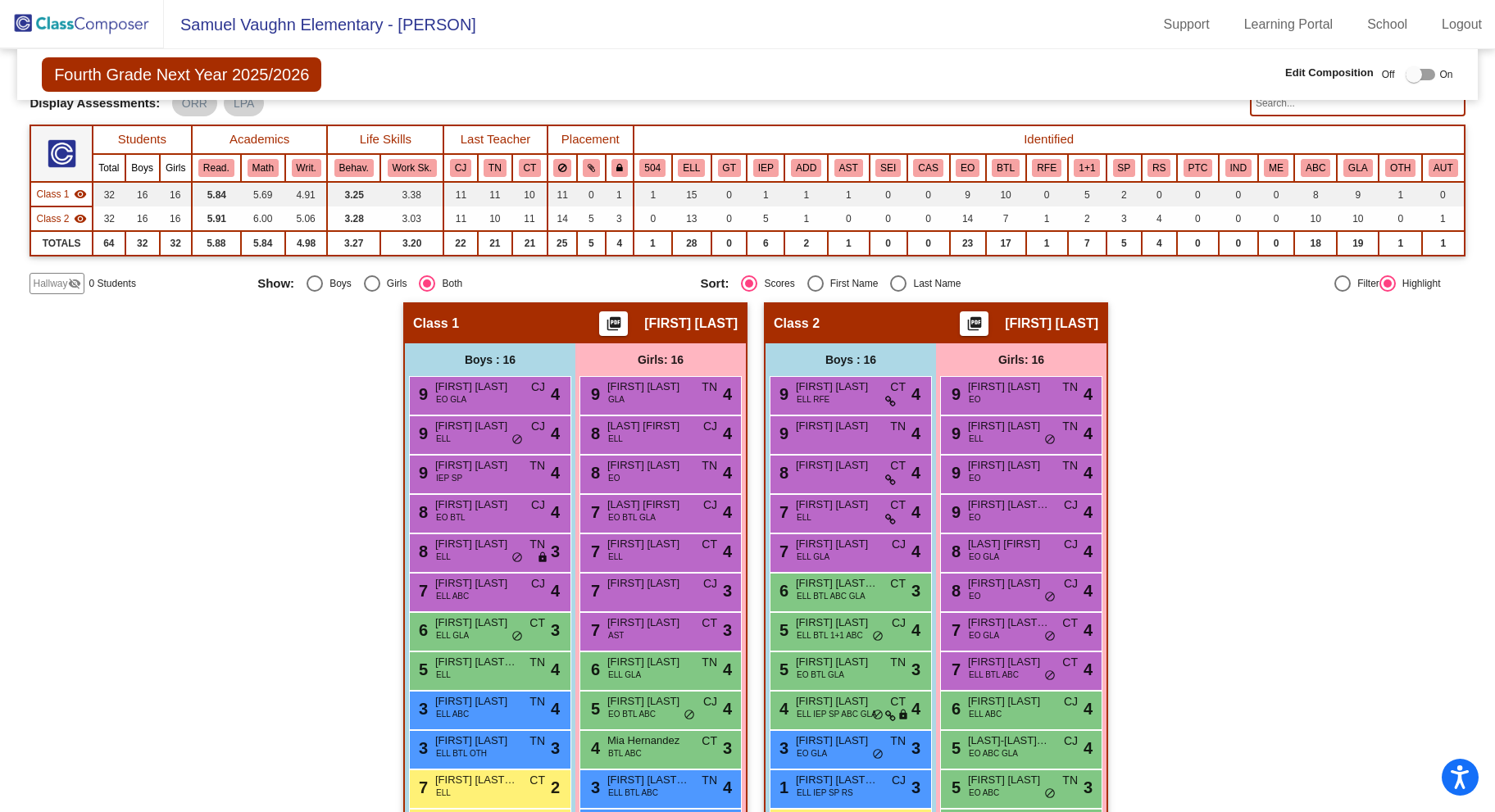 scroll, scrollTop: 324, scrollLeft: 0, axis: vertical 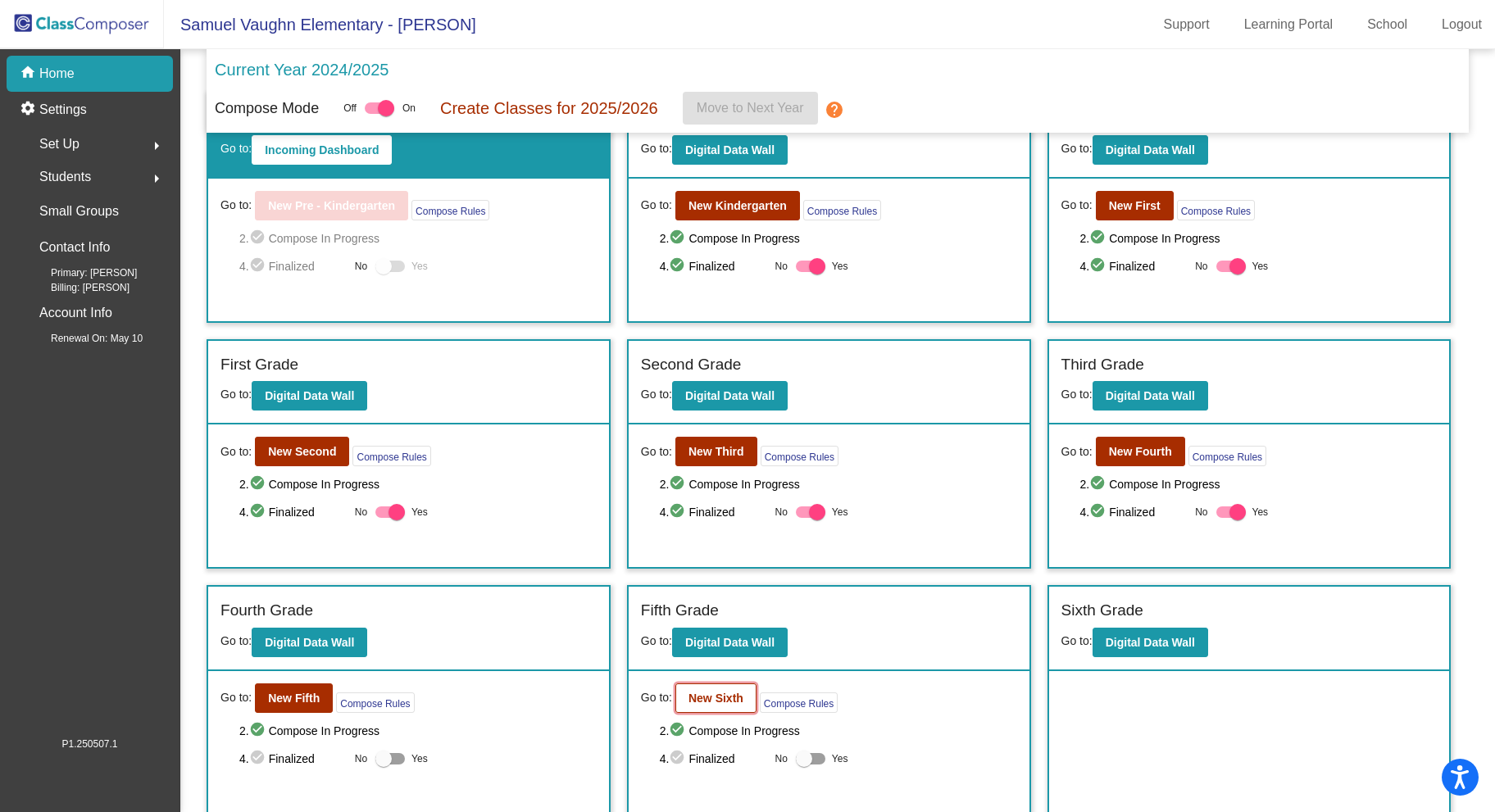 click on "New Sixth" 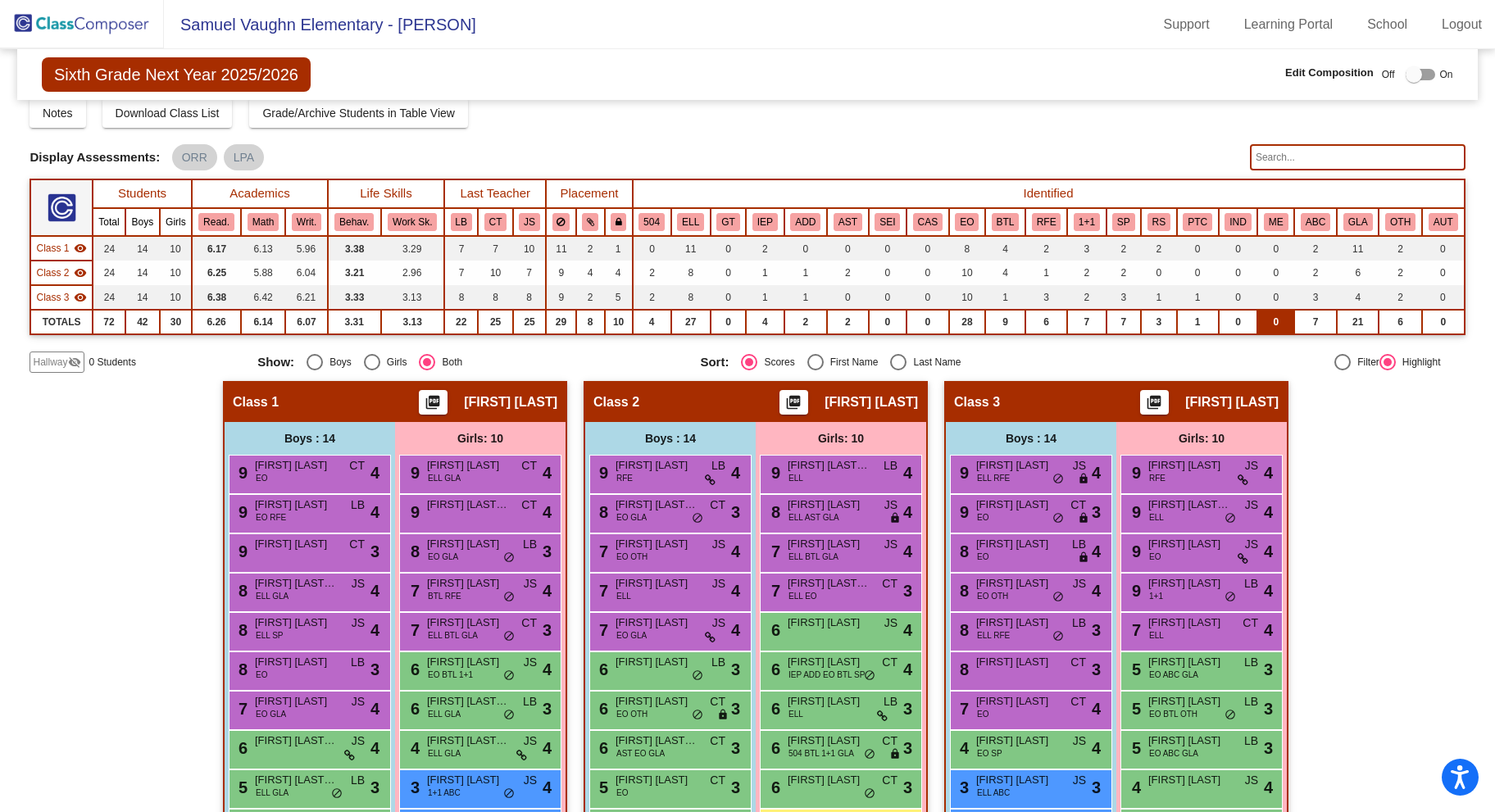 scroll, scrollTop: 0, scrollLeft: 0, axis: both 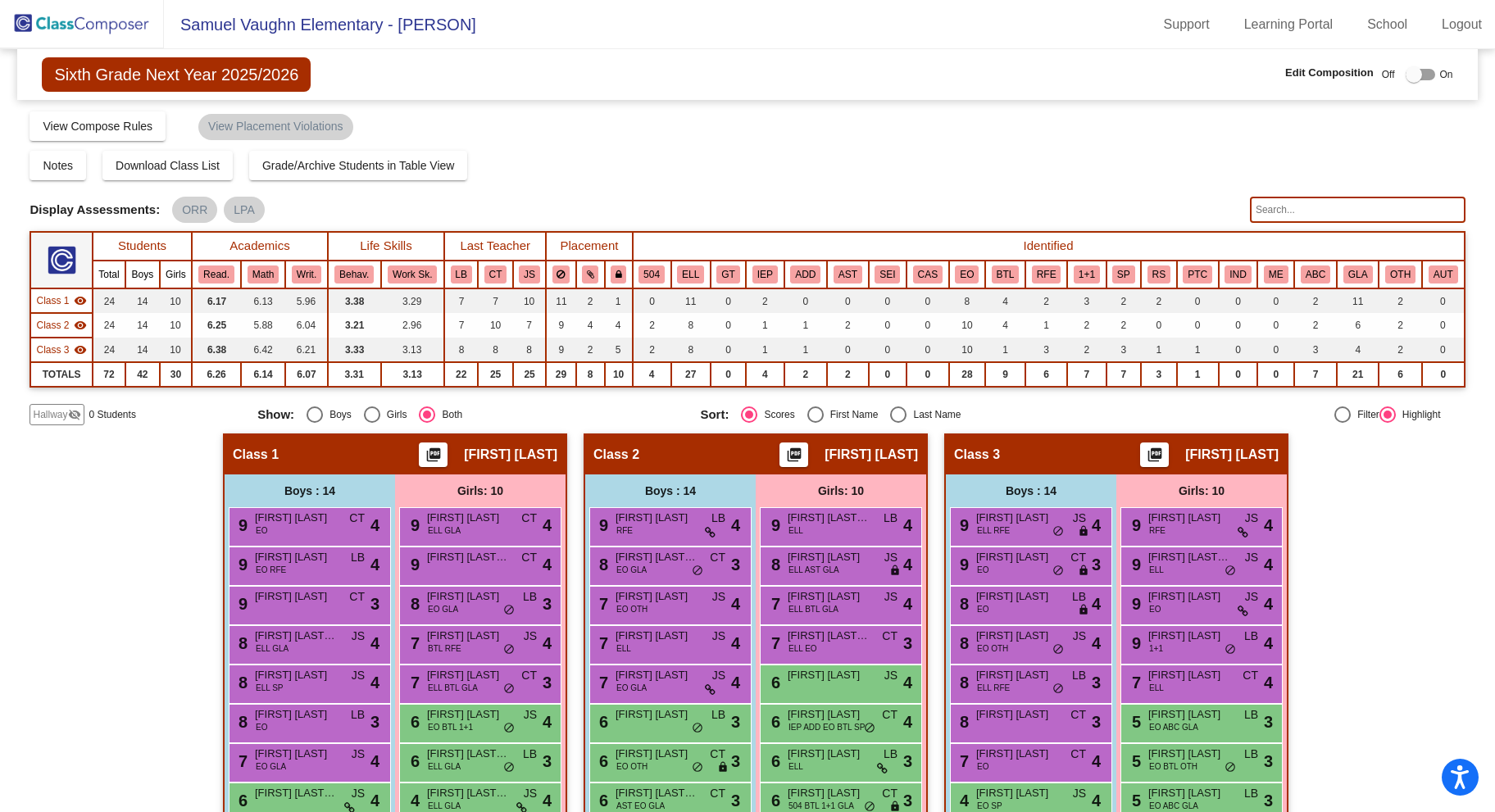 click 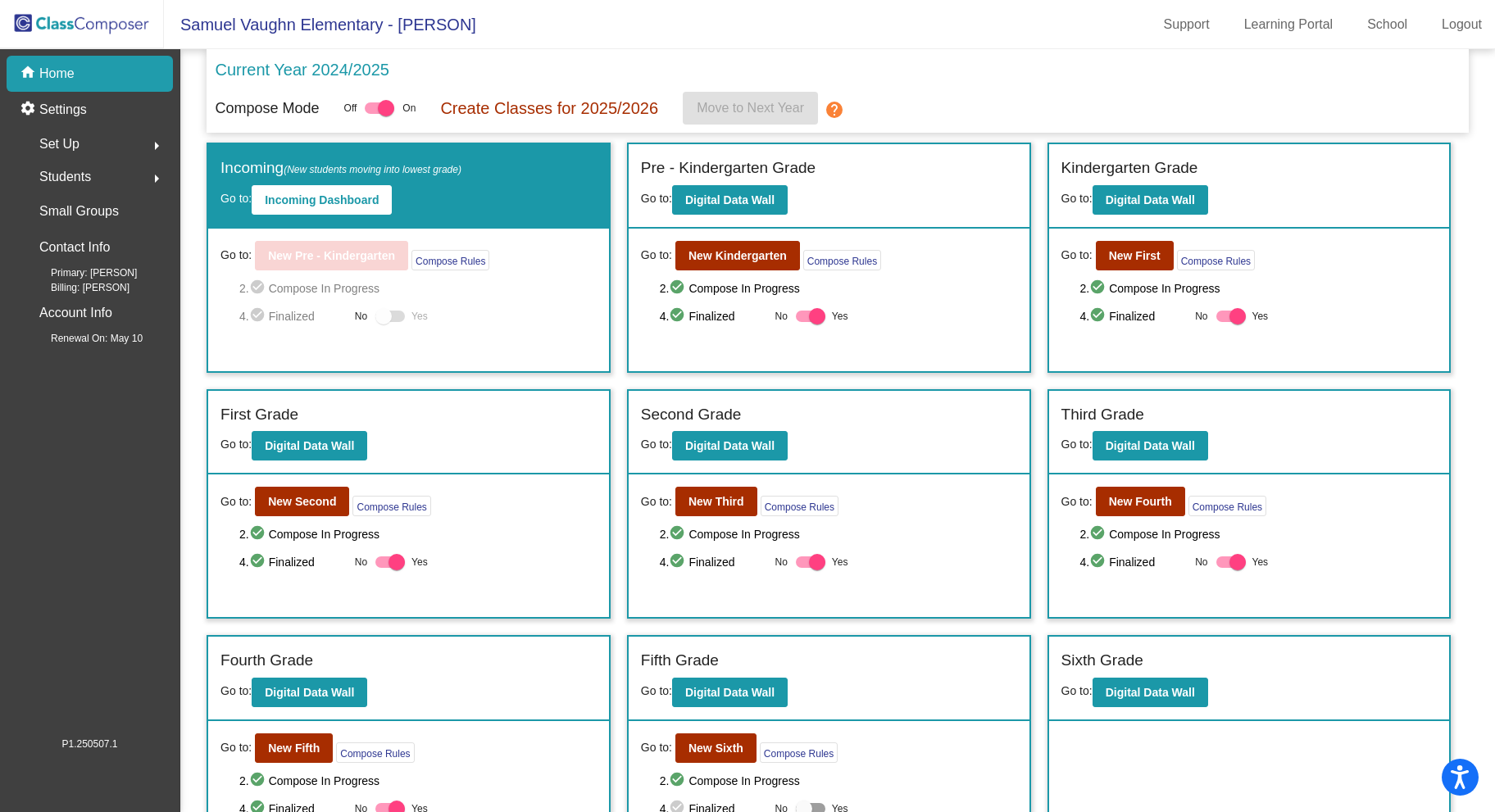 scroll, scrollTop: 50, scrollLeft: 0, axis: vertical 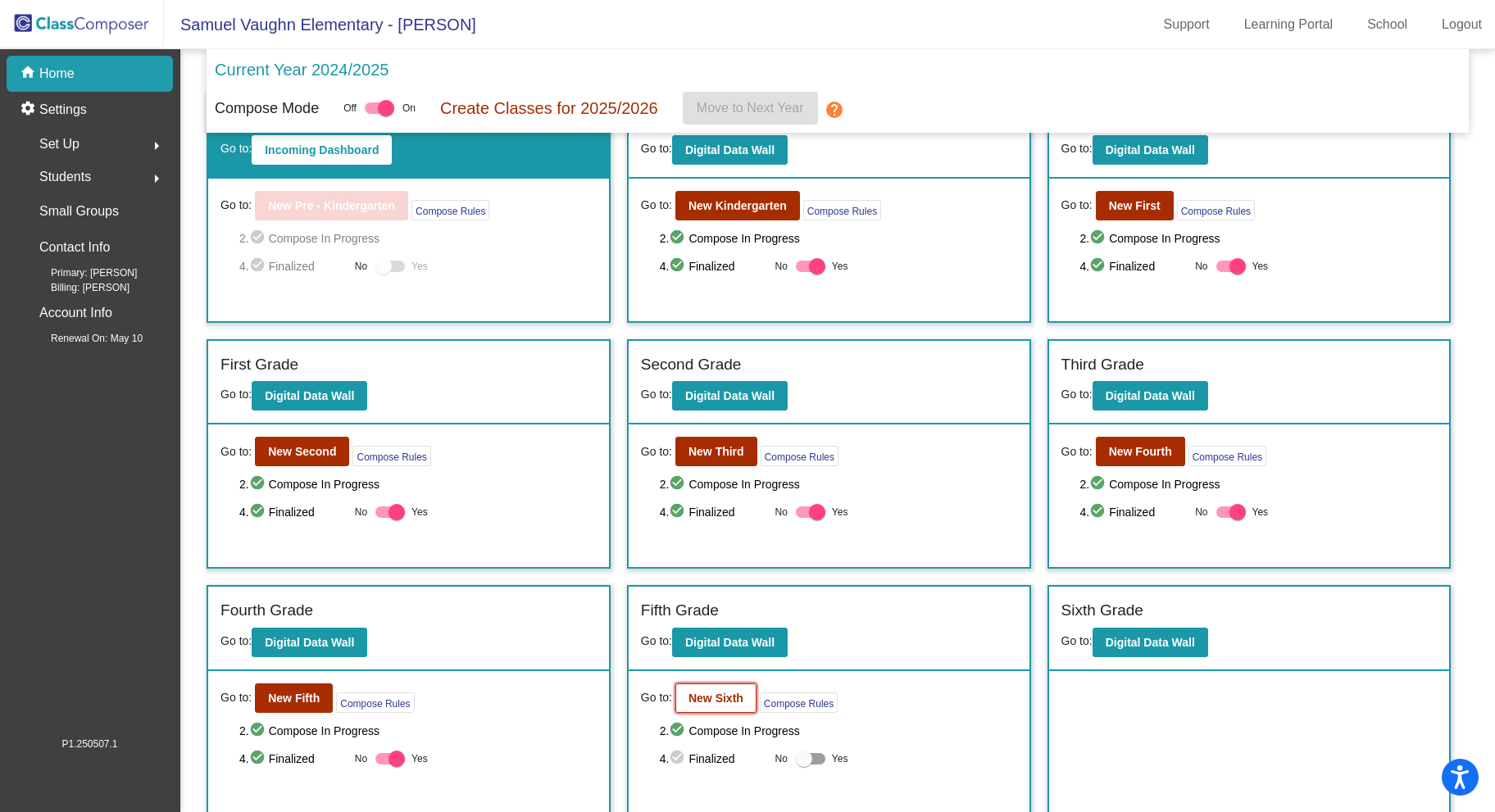 click on "New Sixth" 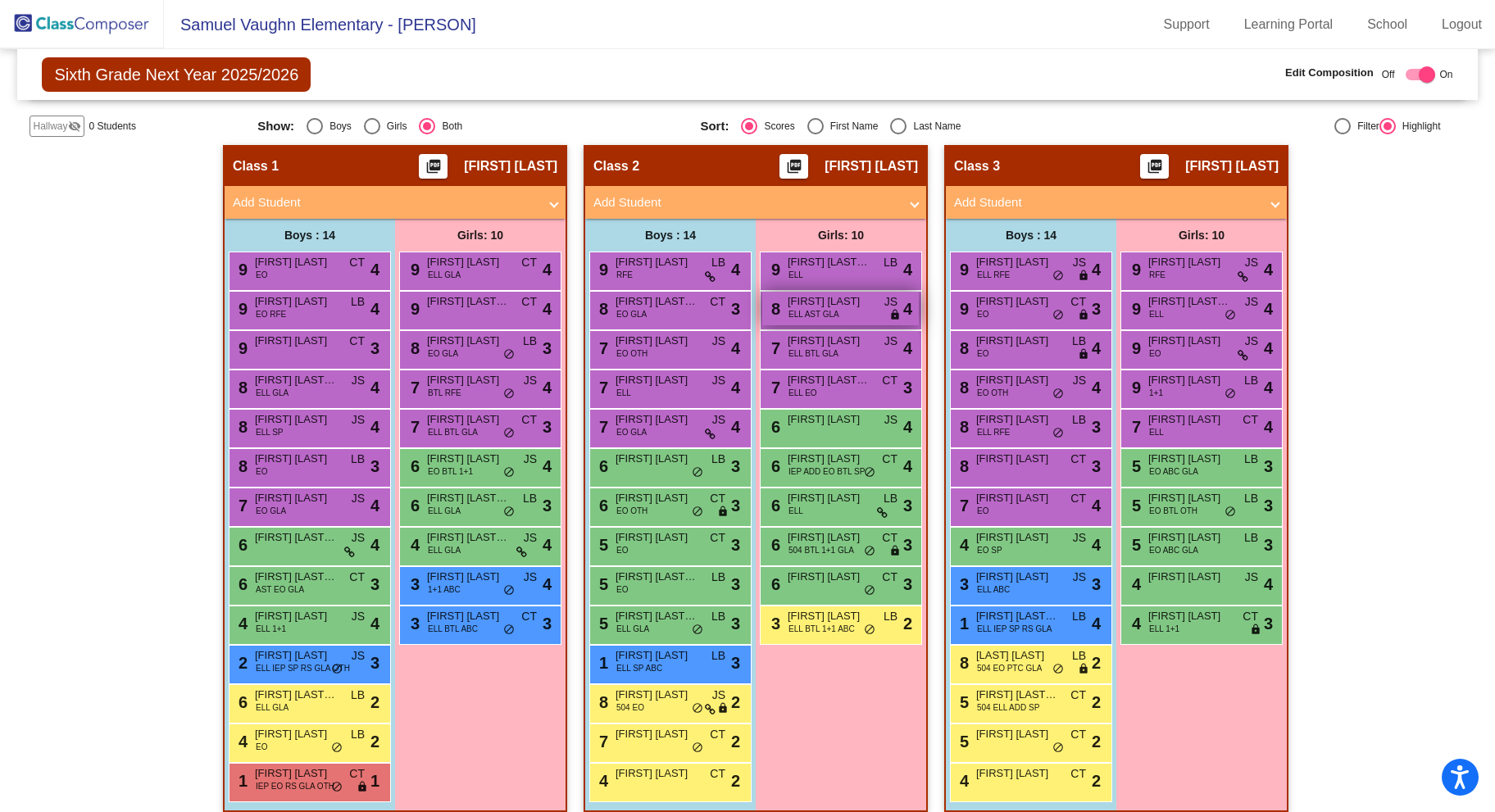 scroll, scrollTop: 109, scrollLeft: 0, axis: vertical 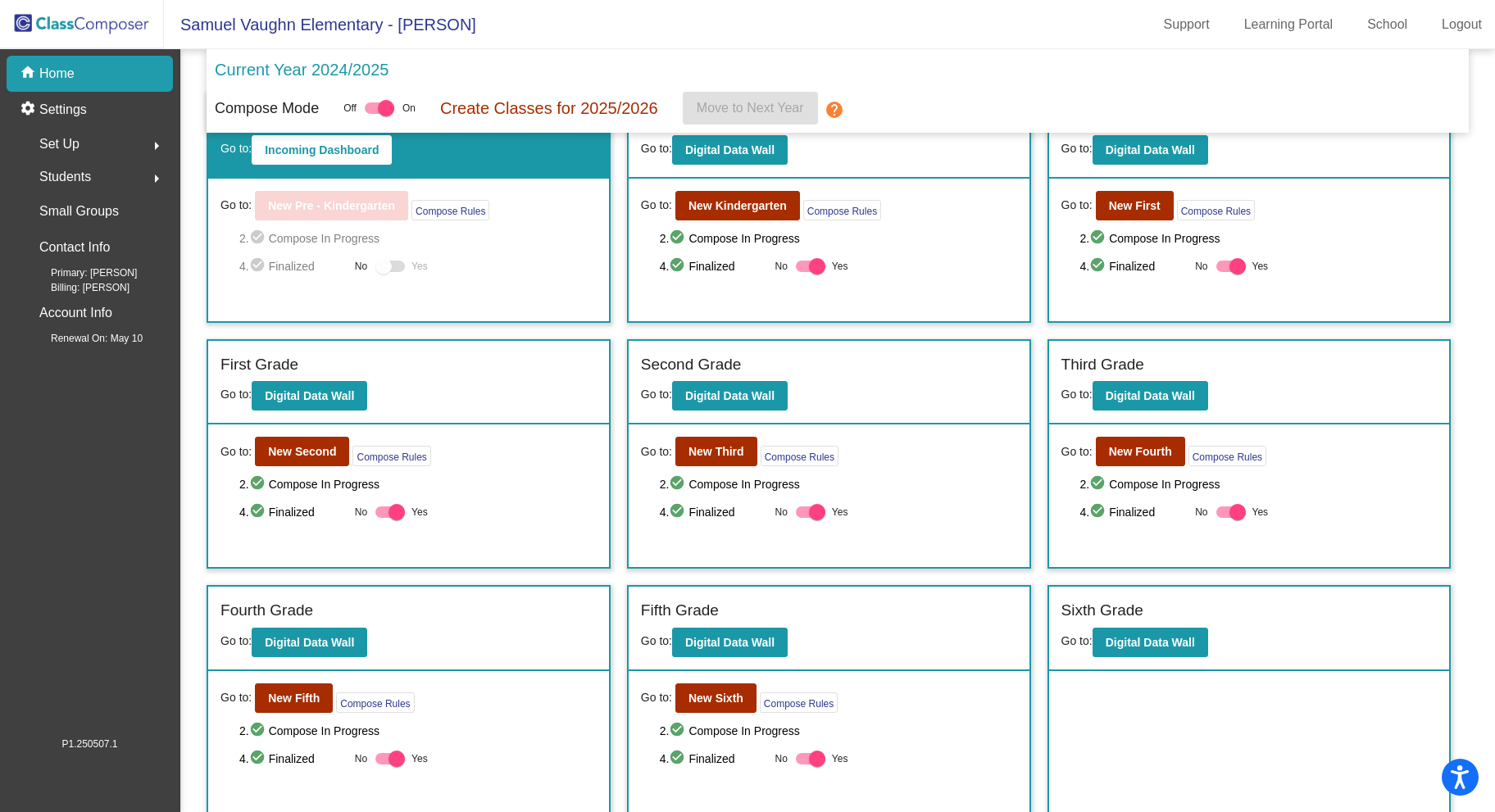 click at bounding box center [817, 759] 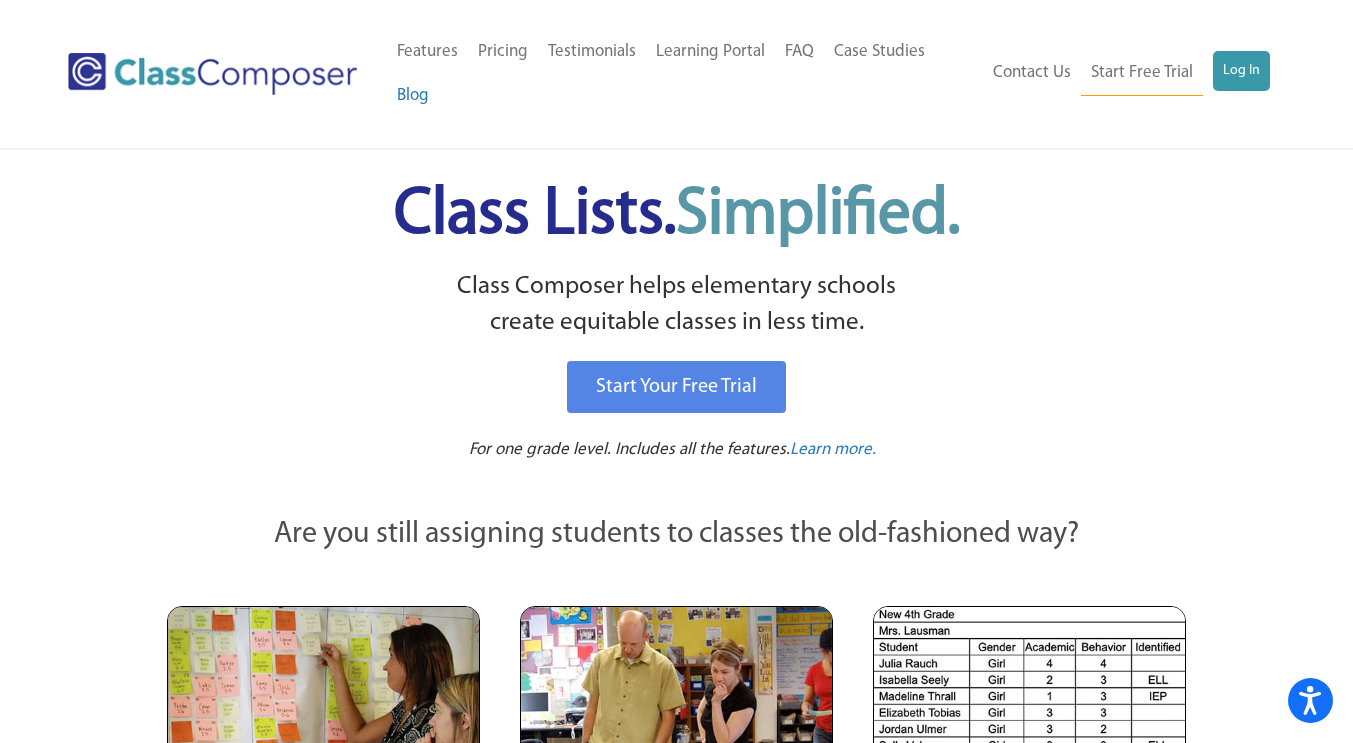 scroll, scrollTop: 0, scrollLeft: 0, axis: both 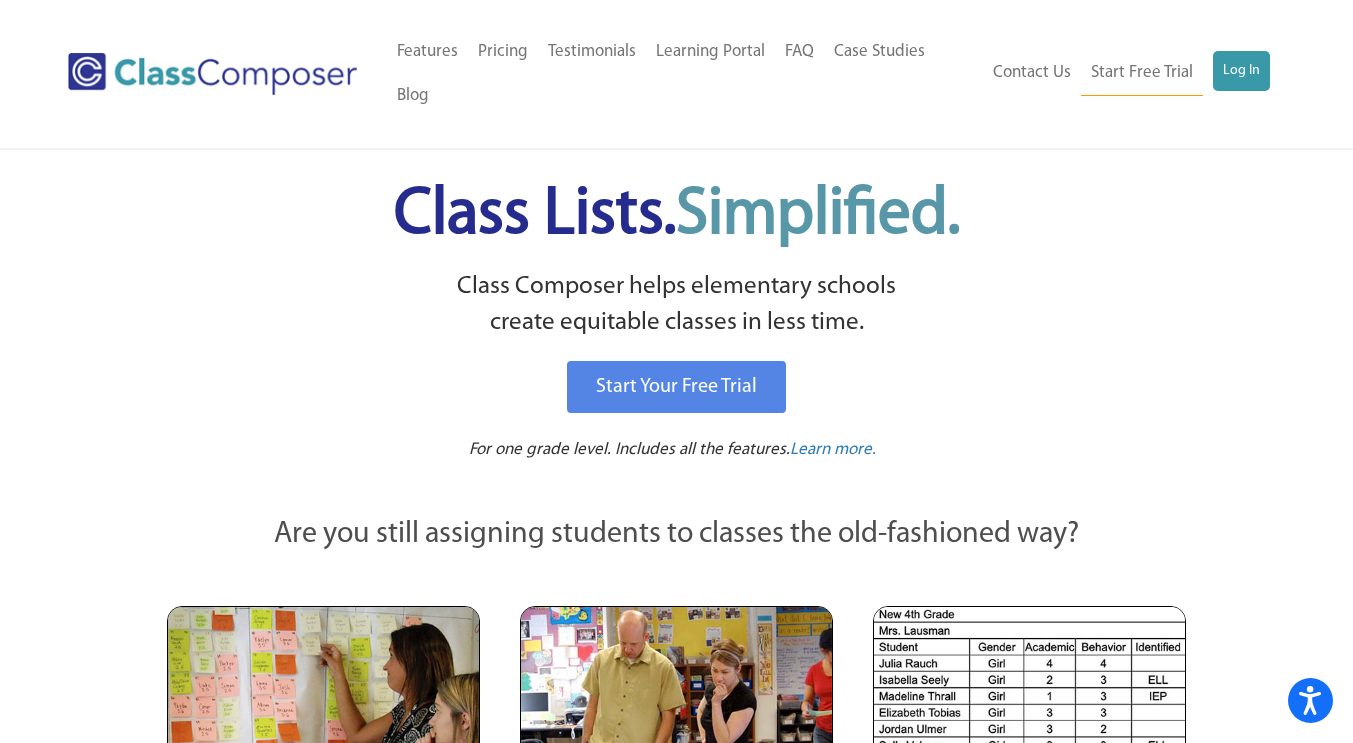 click at bounding box center [220, 74] 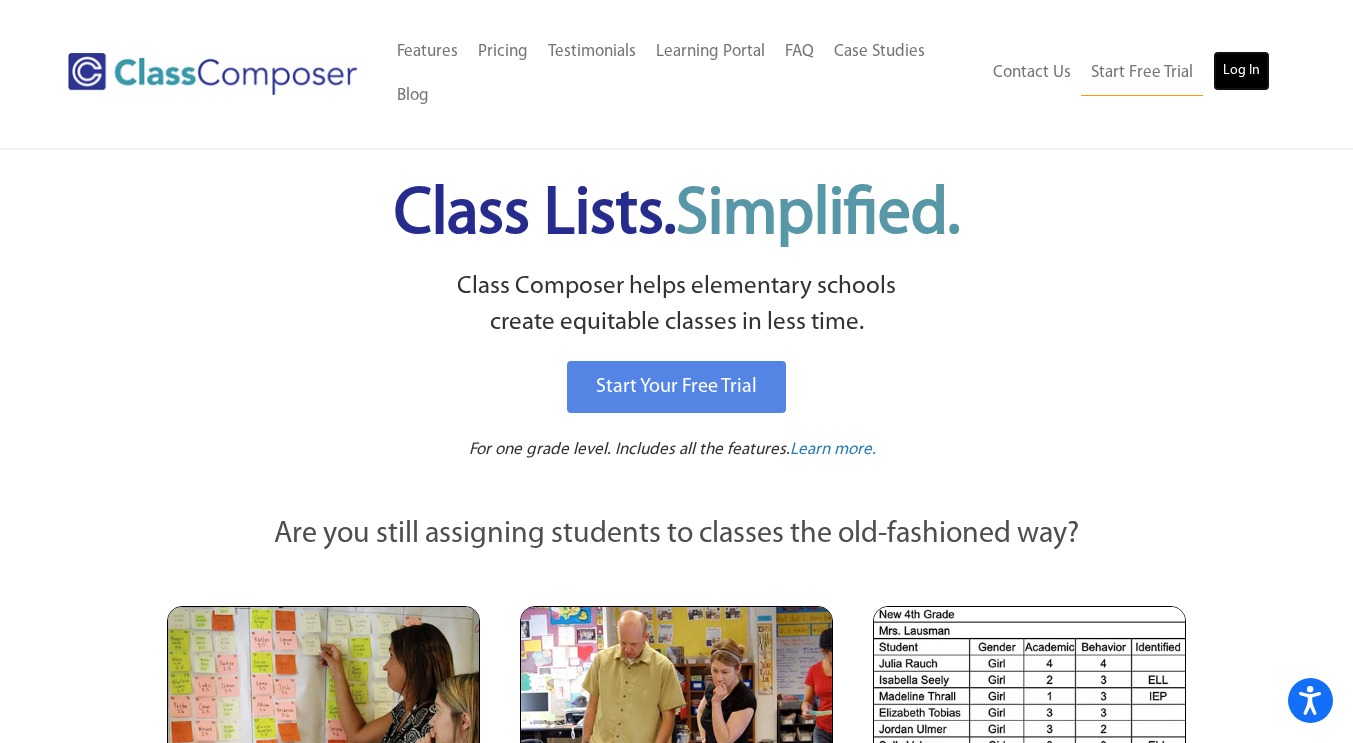 click on "Log In" at bounding box center (1241, 71) 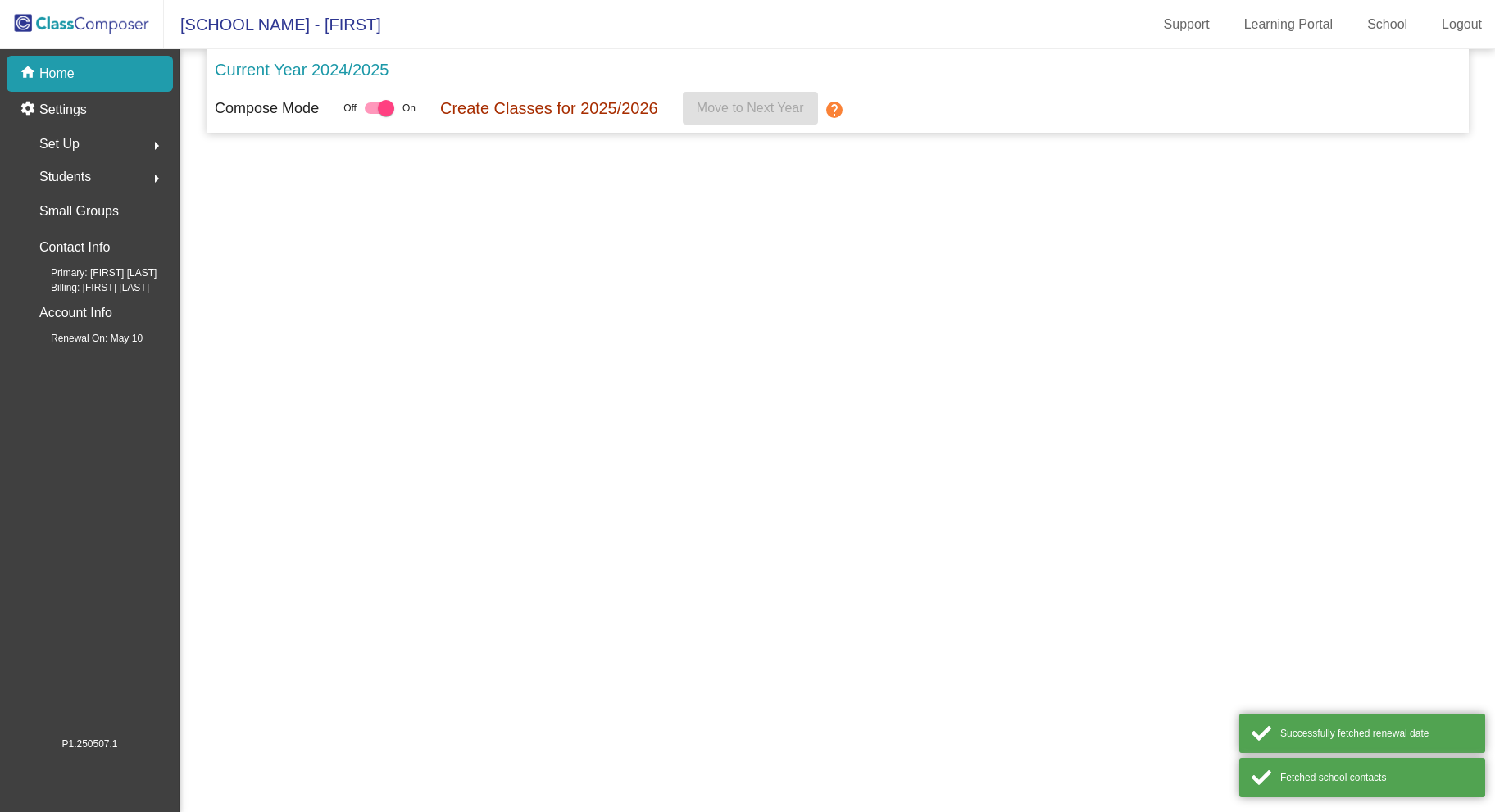 scroll, scrollTop: 0, scrollLeft: 0, axis: both 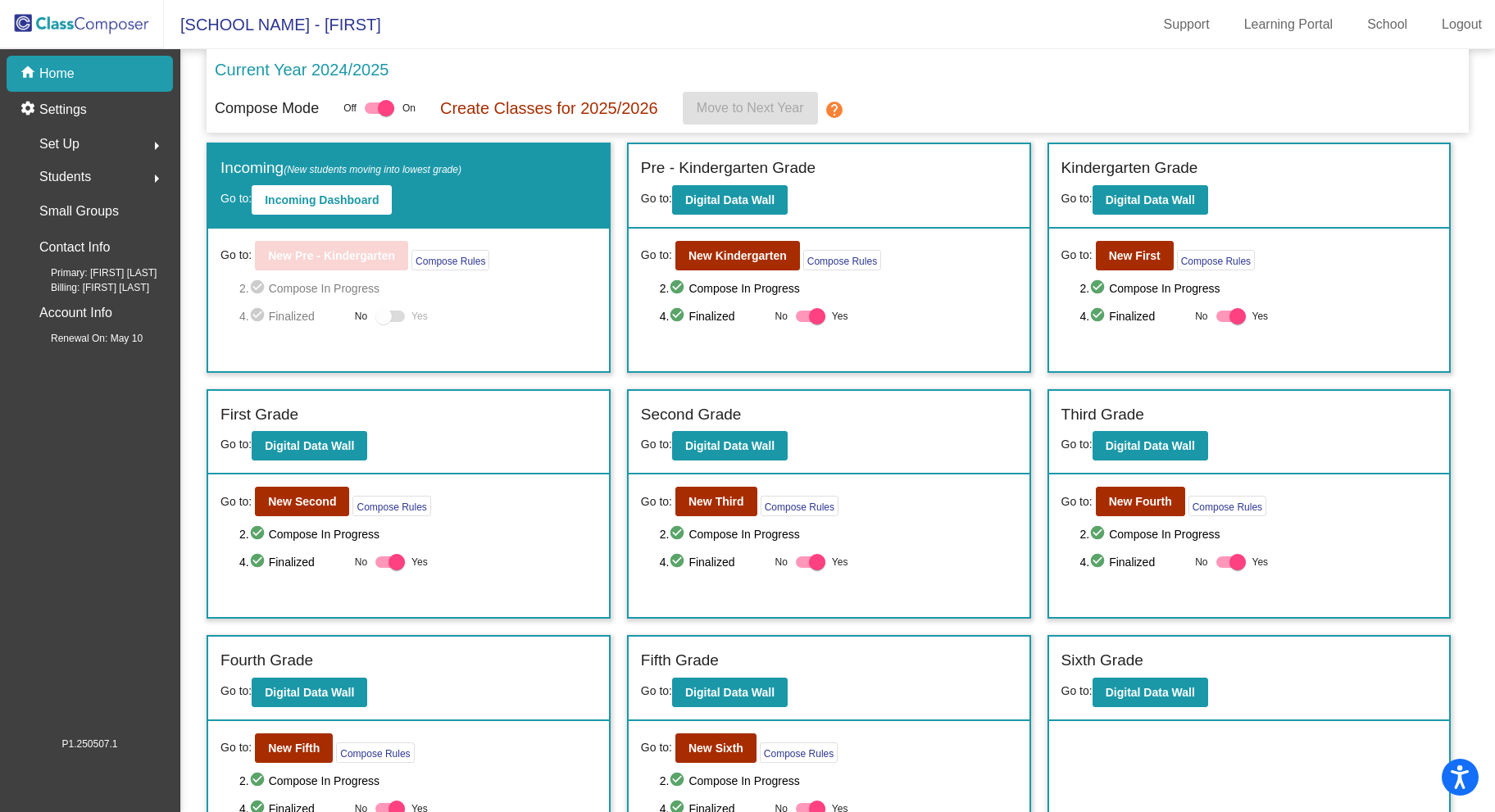 click on "help" 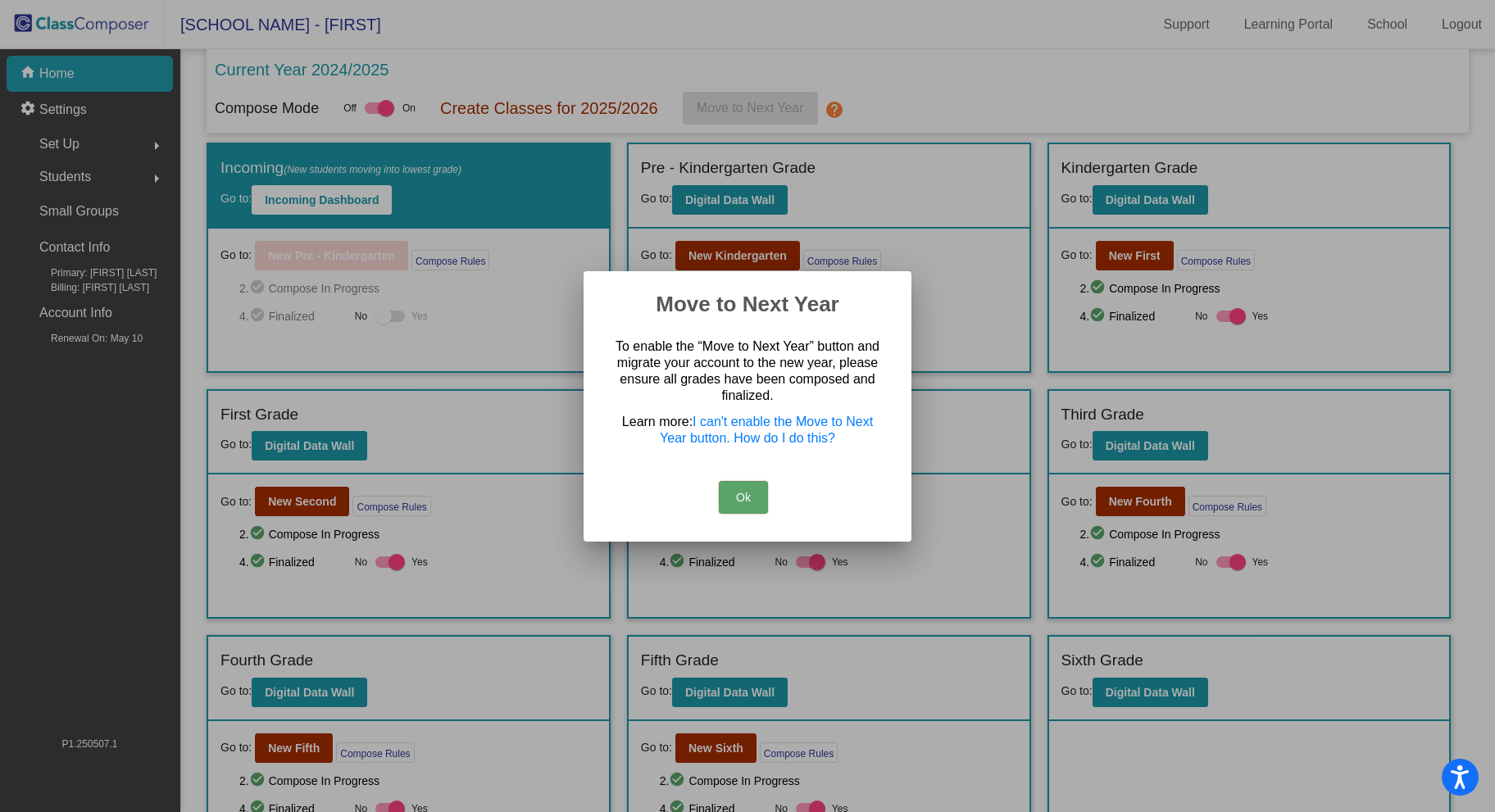 click at bounding box center [748, 406] 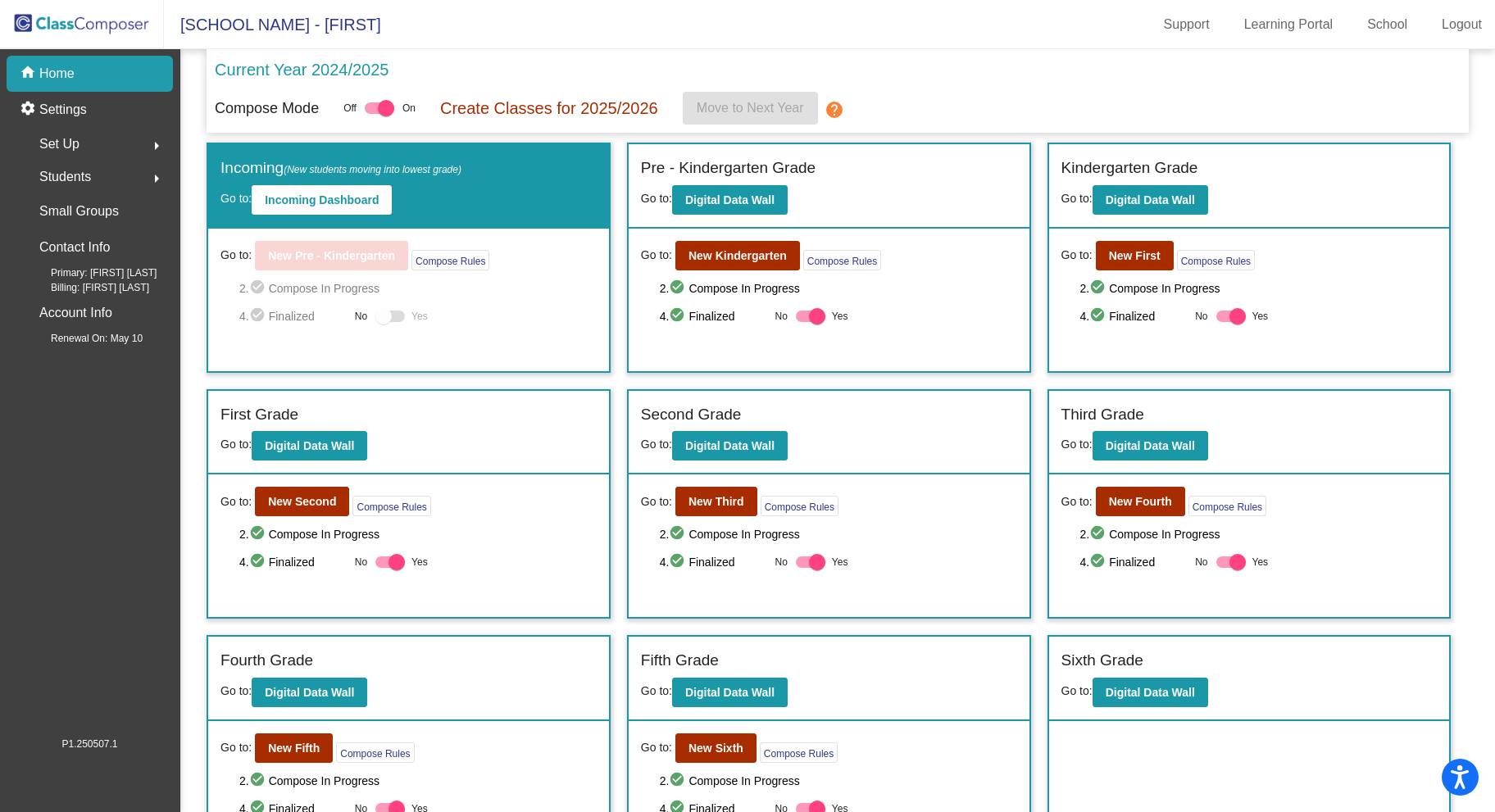 click on "help" 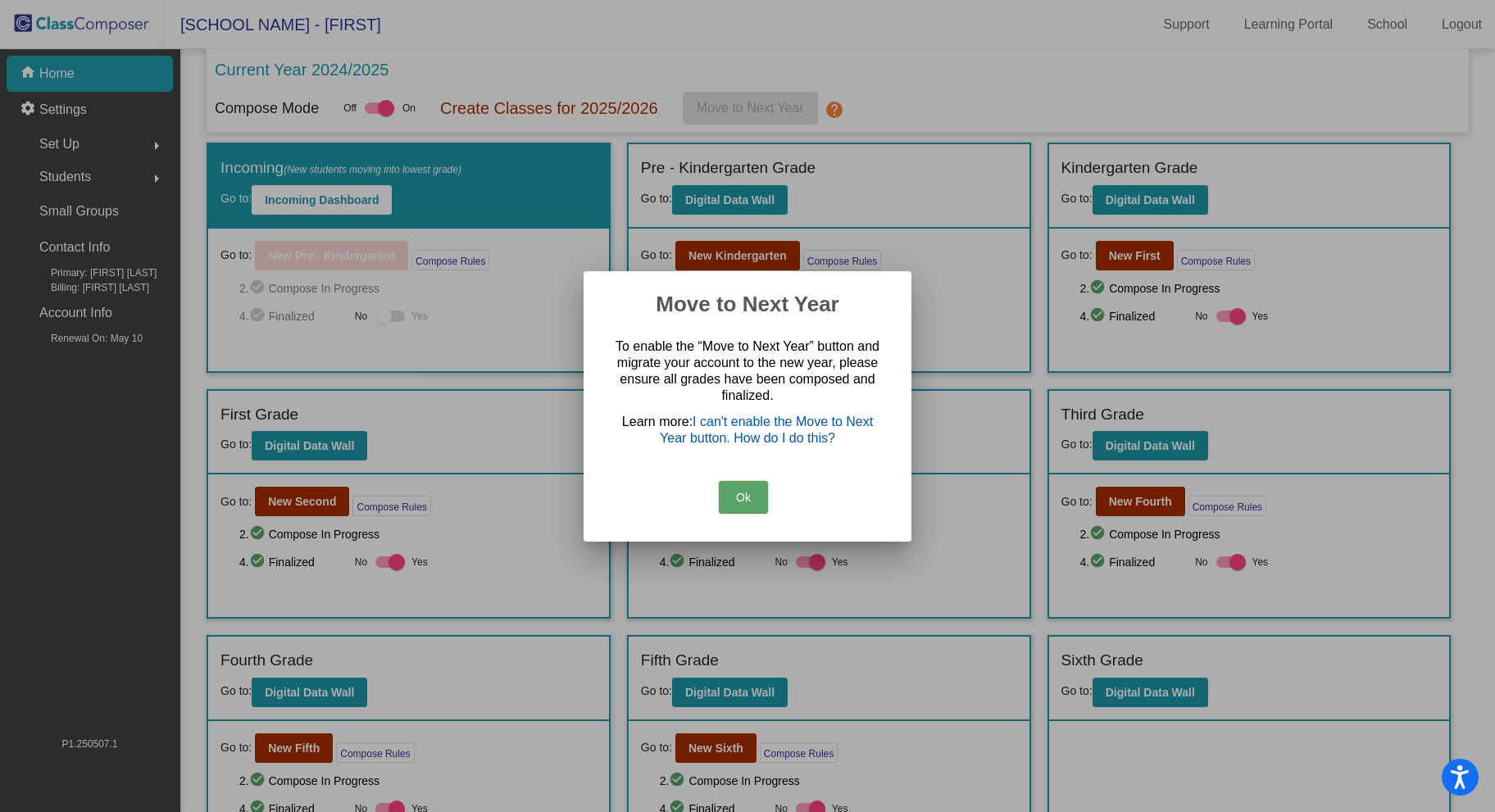 click on "I can't enable the Move to Next Year button. How do I do this?" at bounding box center [766, 429] 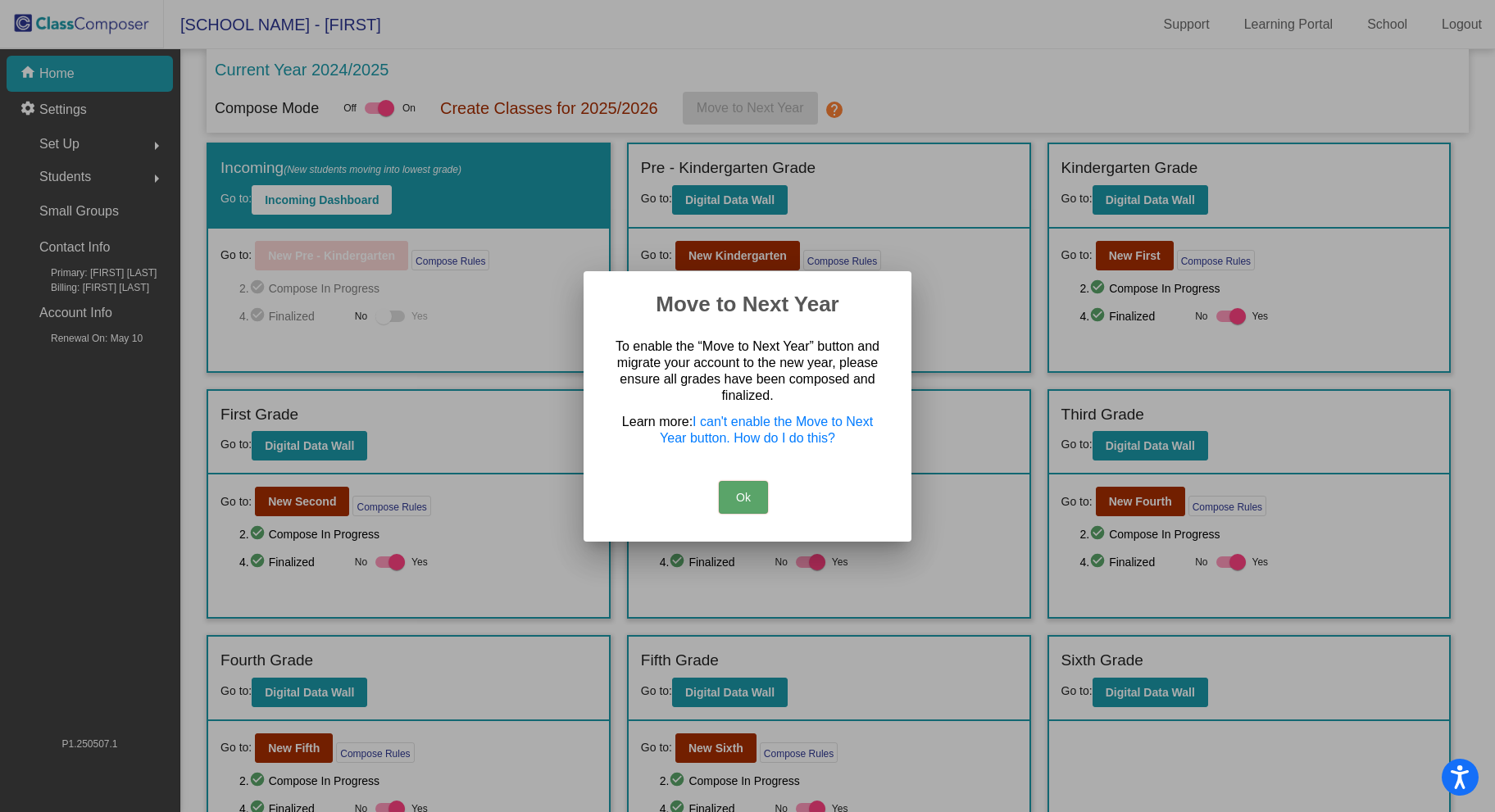 click on "Ok" at bounding box center [748, 493] 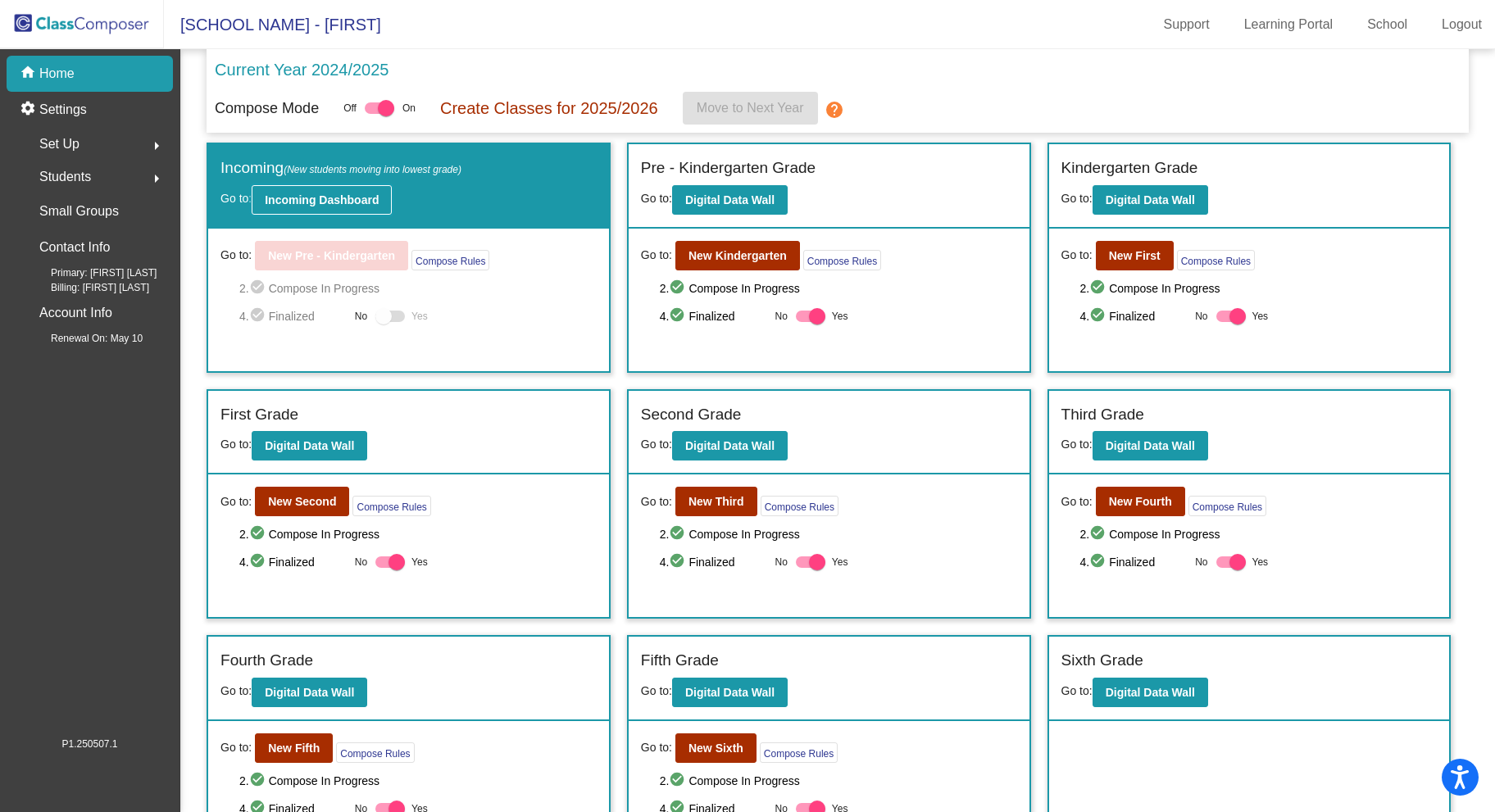 click on "Incoming Dashboard" 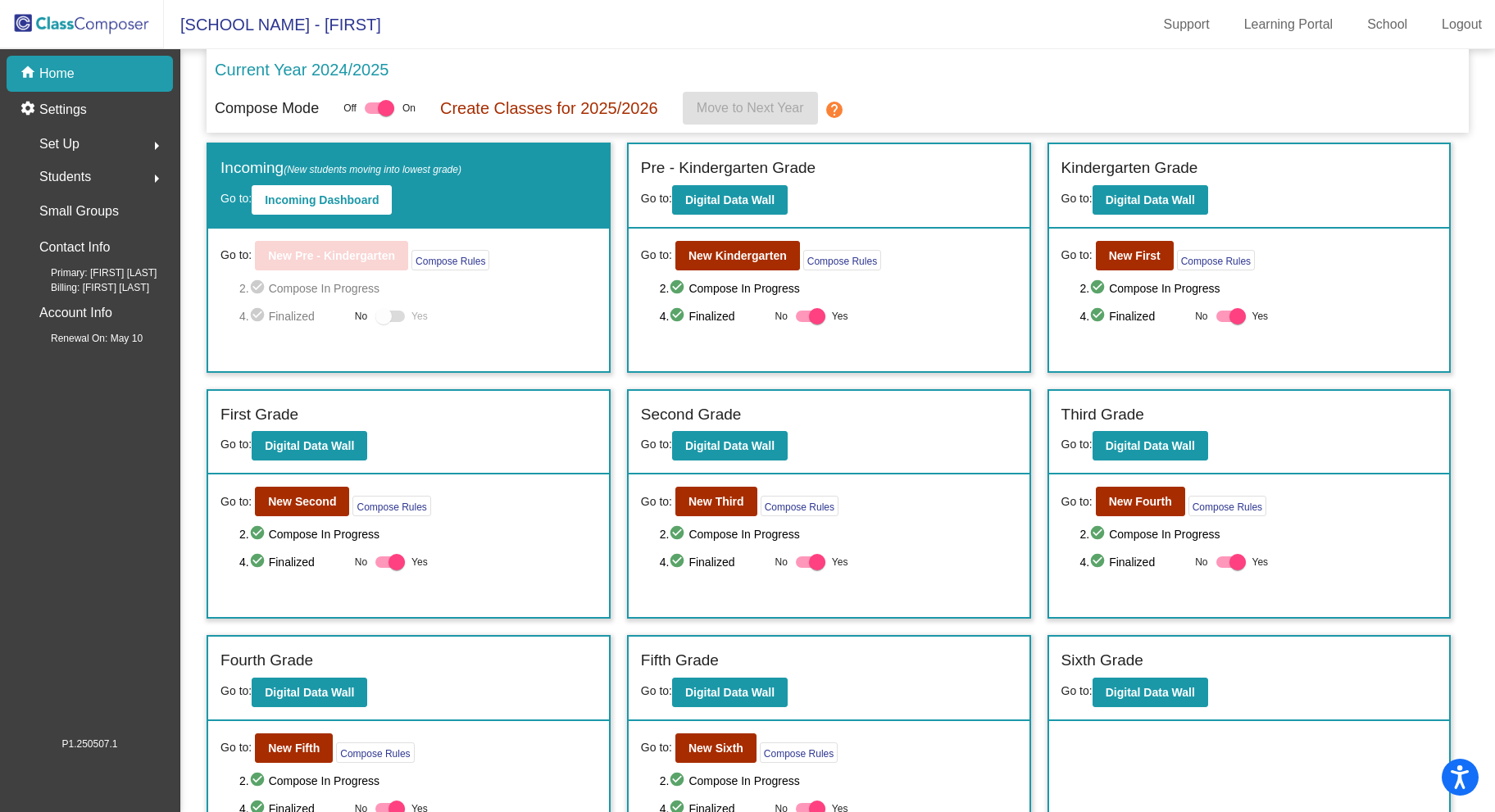 click at bounding box center [384, 316] 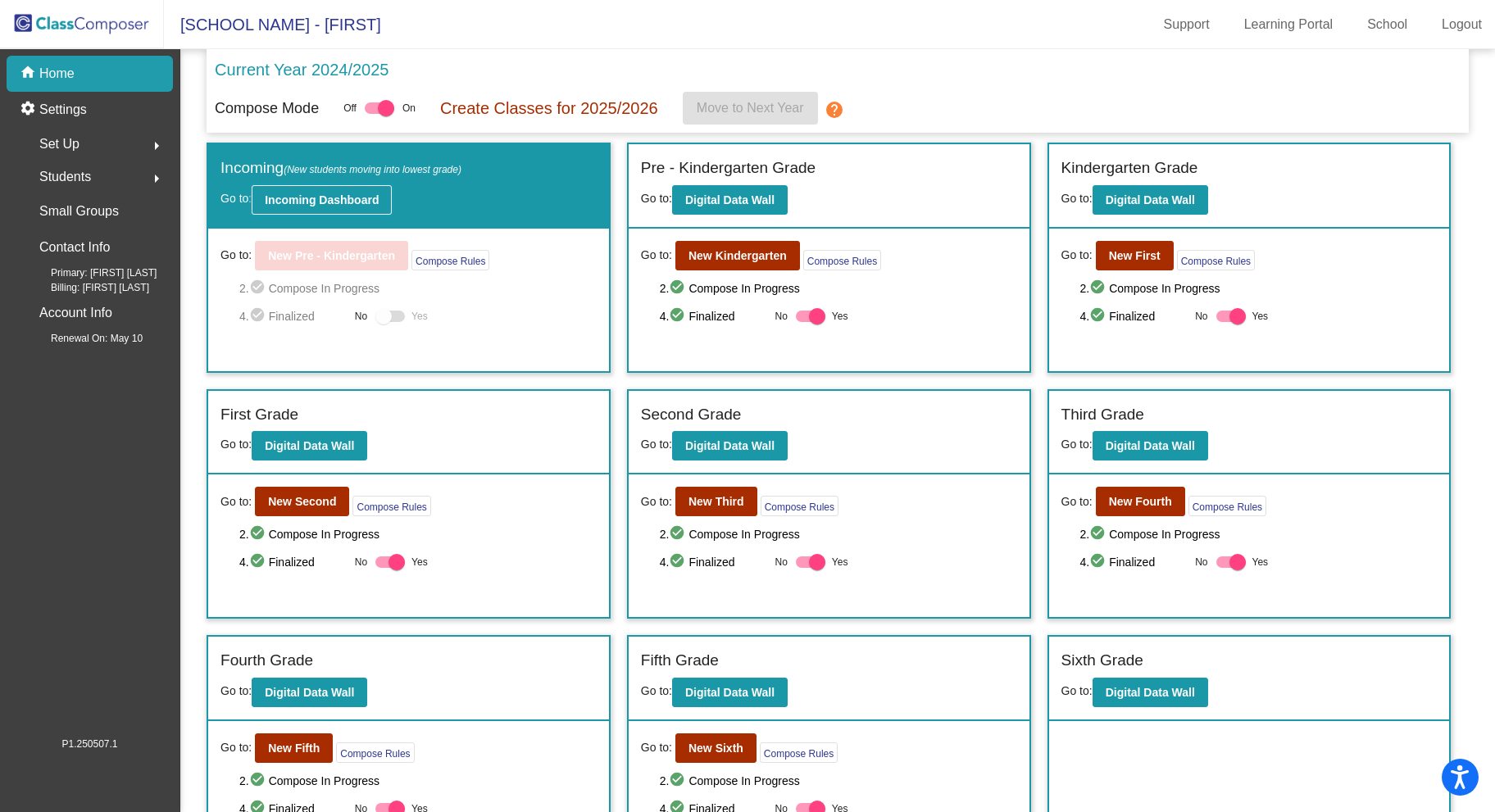 click on "Incoming Dashboard" 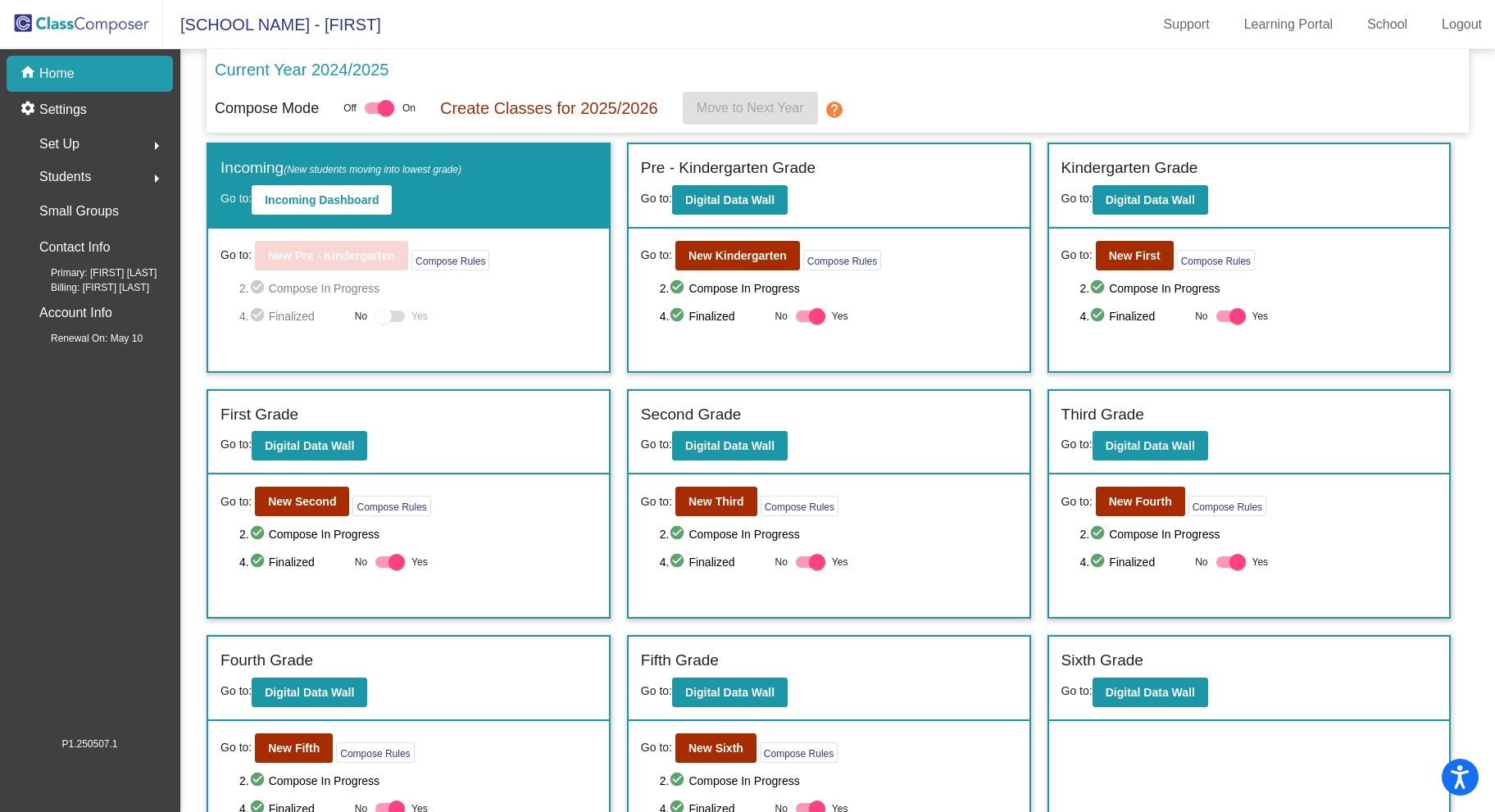 scroll, scrollTop: 50, scrollLeft: 0, axis: vertical 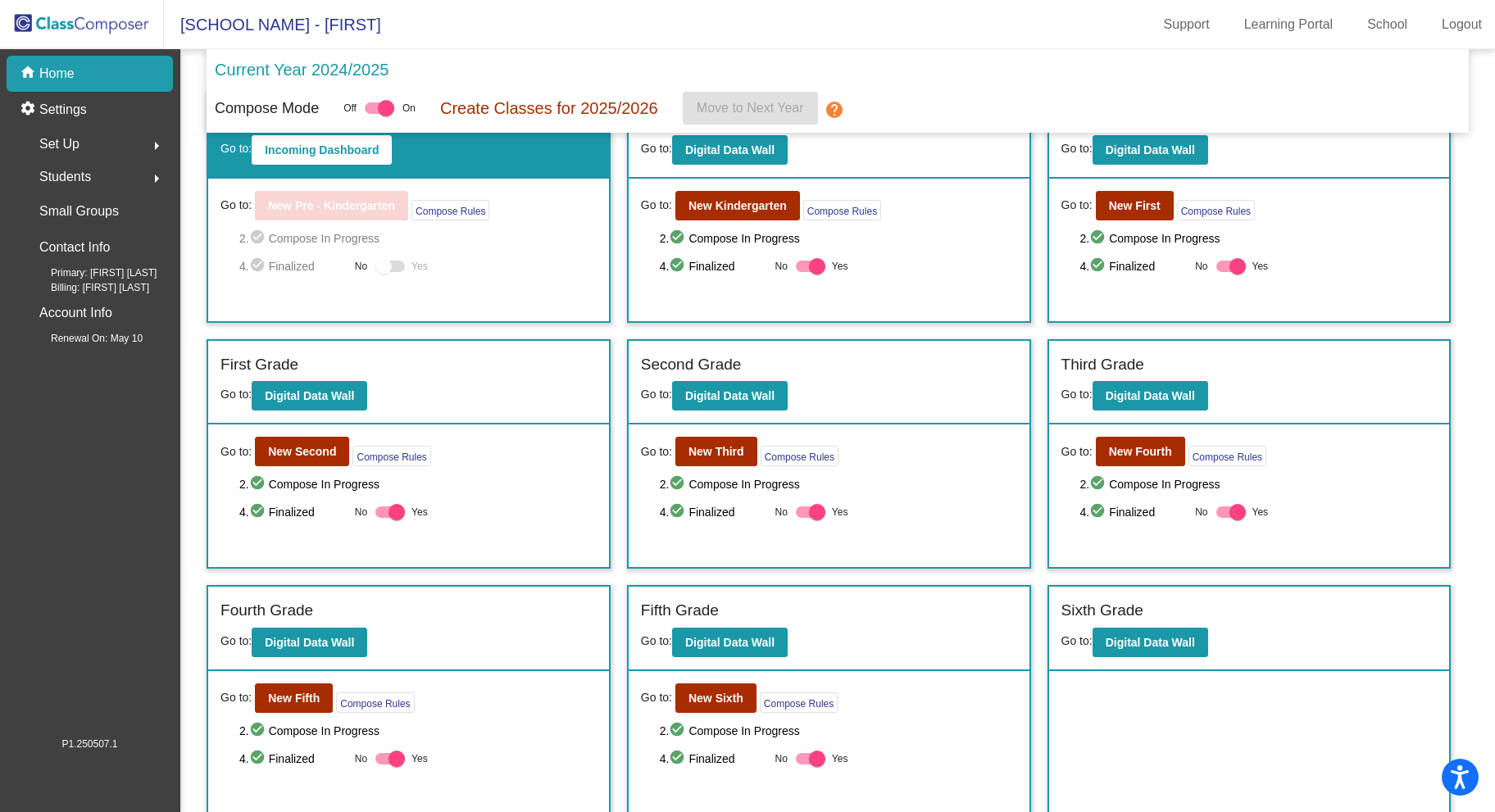 click at bounding box center (384, 266) 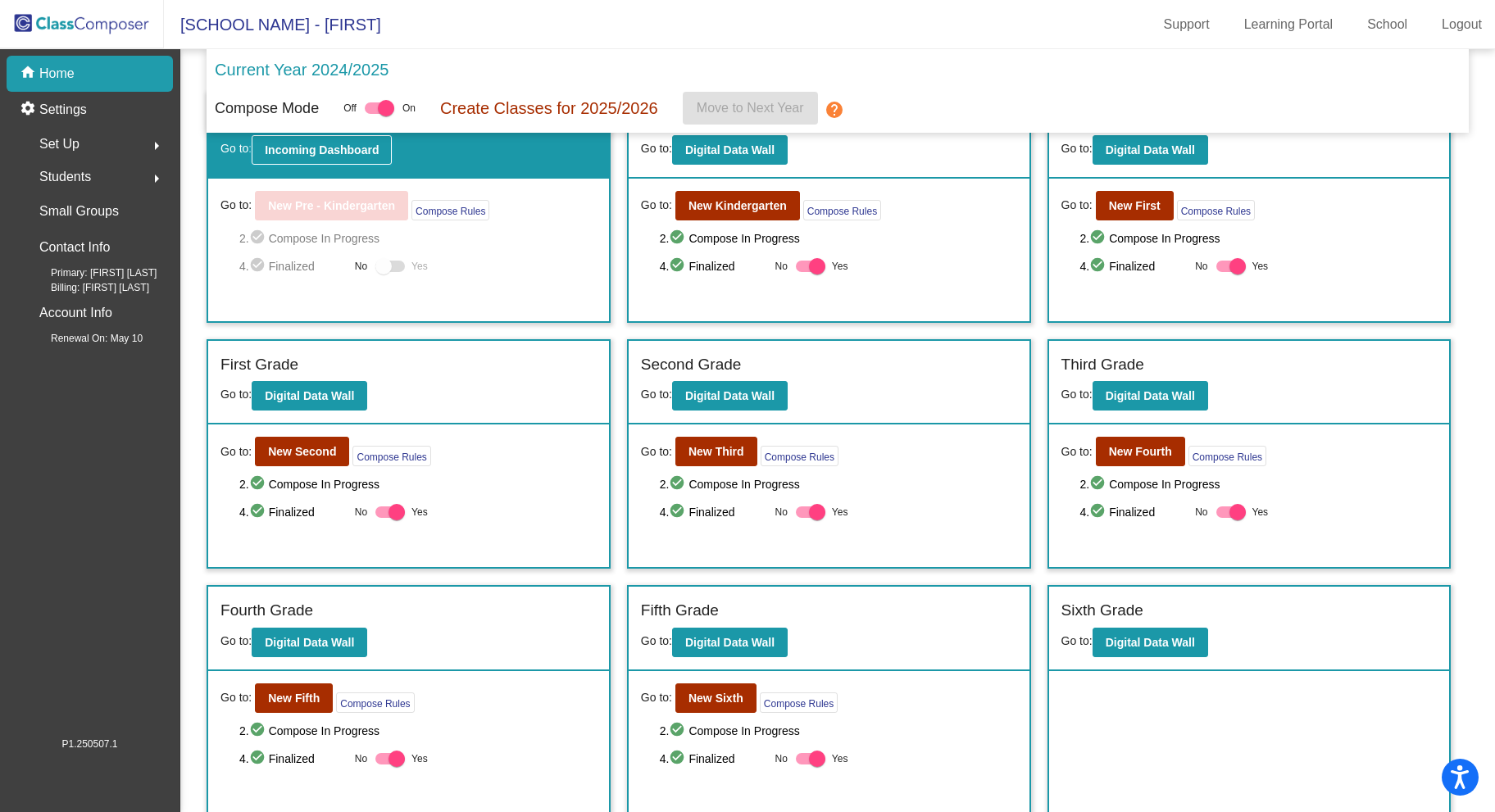 click on "Incoming Dashboard" 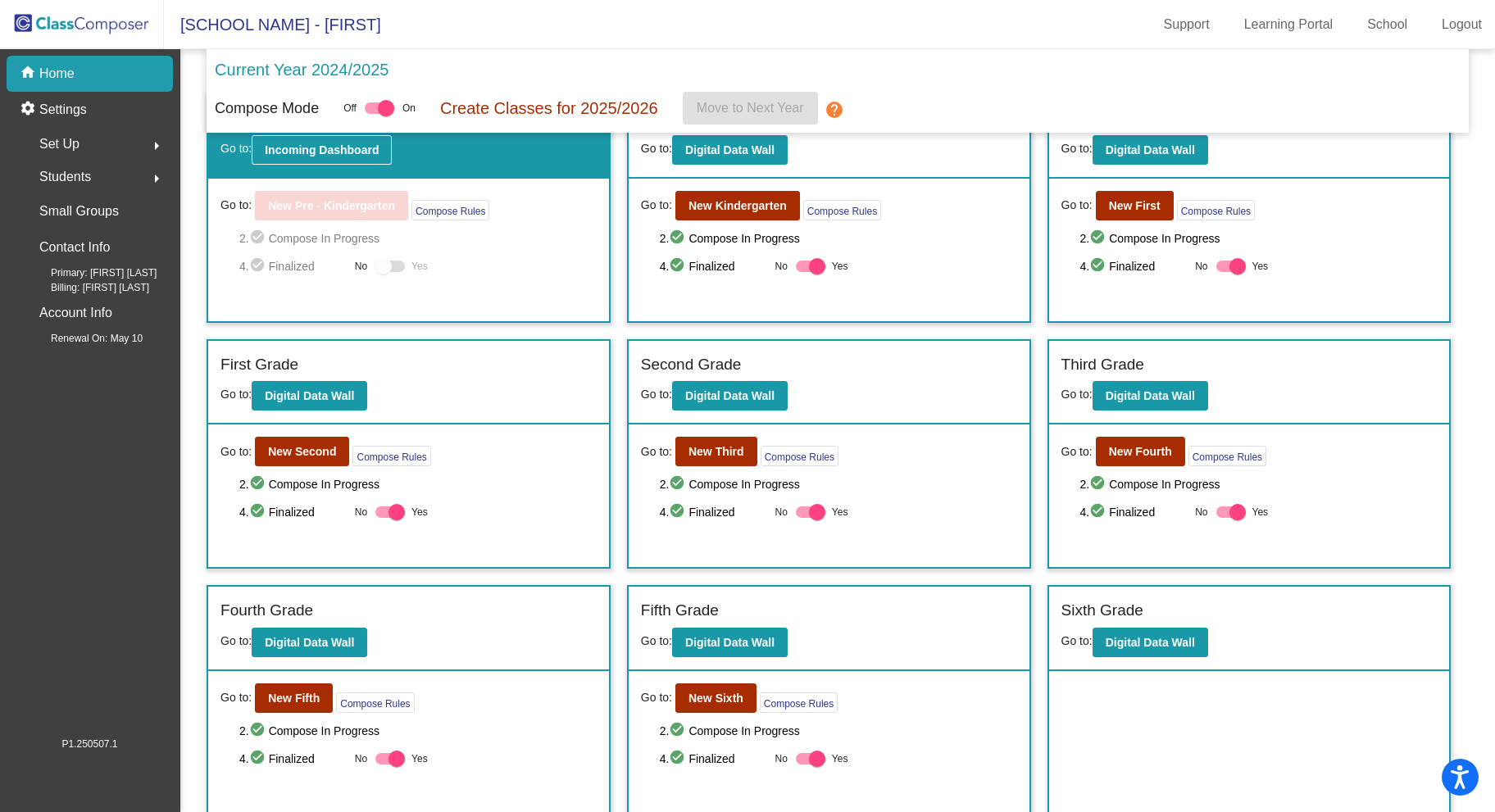 scroll, scrollTop: 0, scrollLeft: 0, axis: both 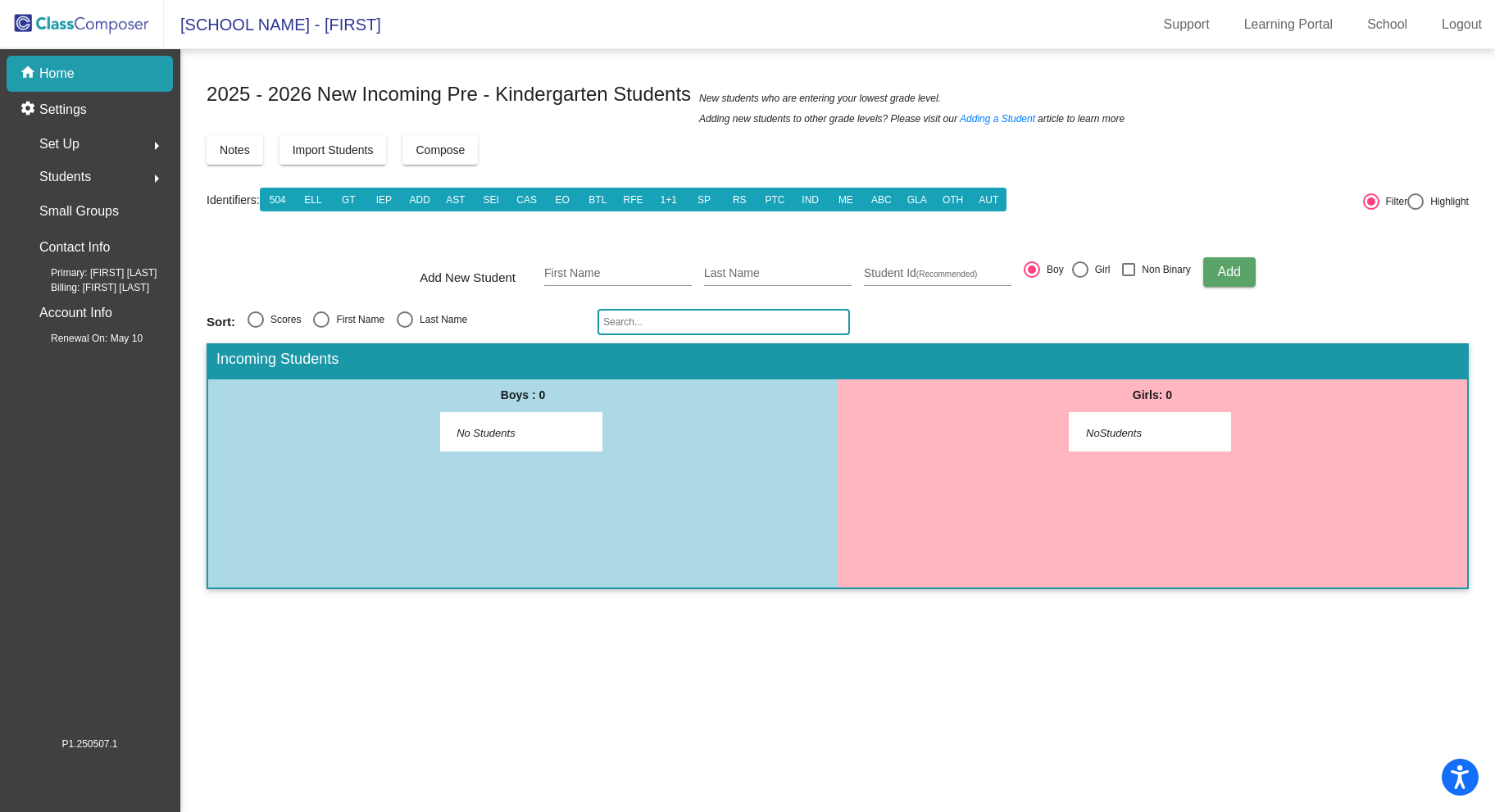 click on "Add" 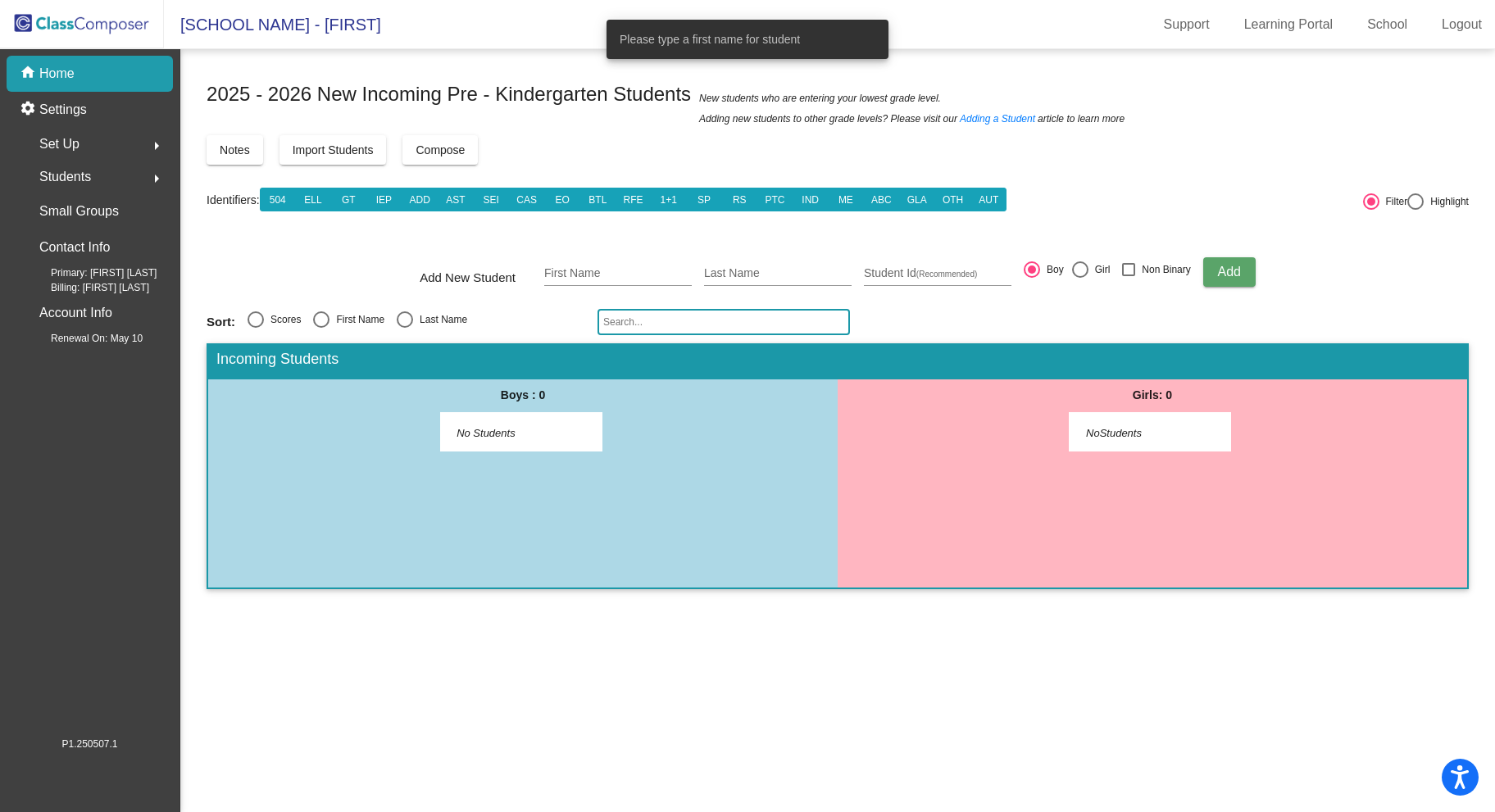 click on "No Students" at bounding box center [507, 433] 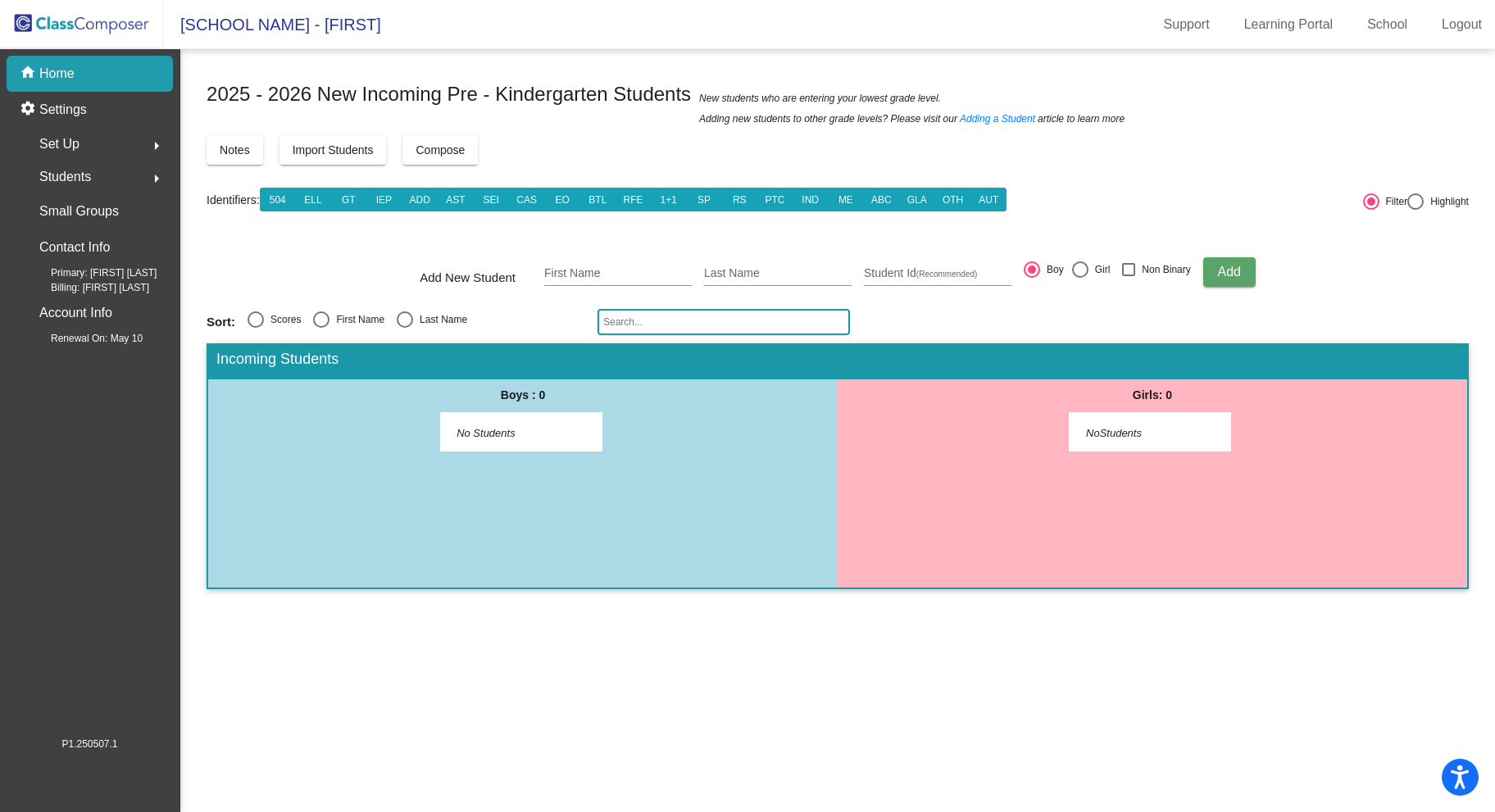 click on "NoStudents" at bounding box center (1137, 433) 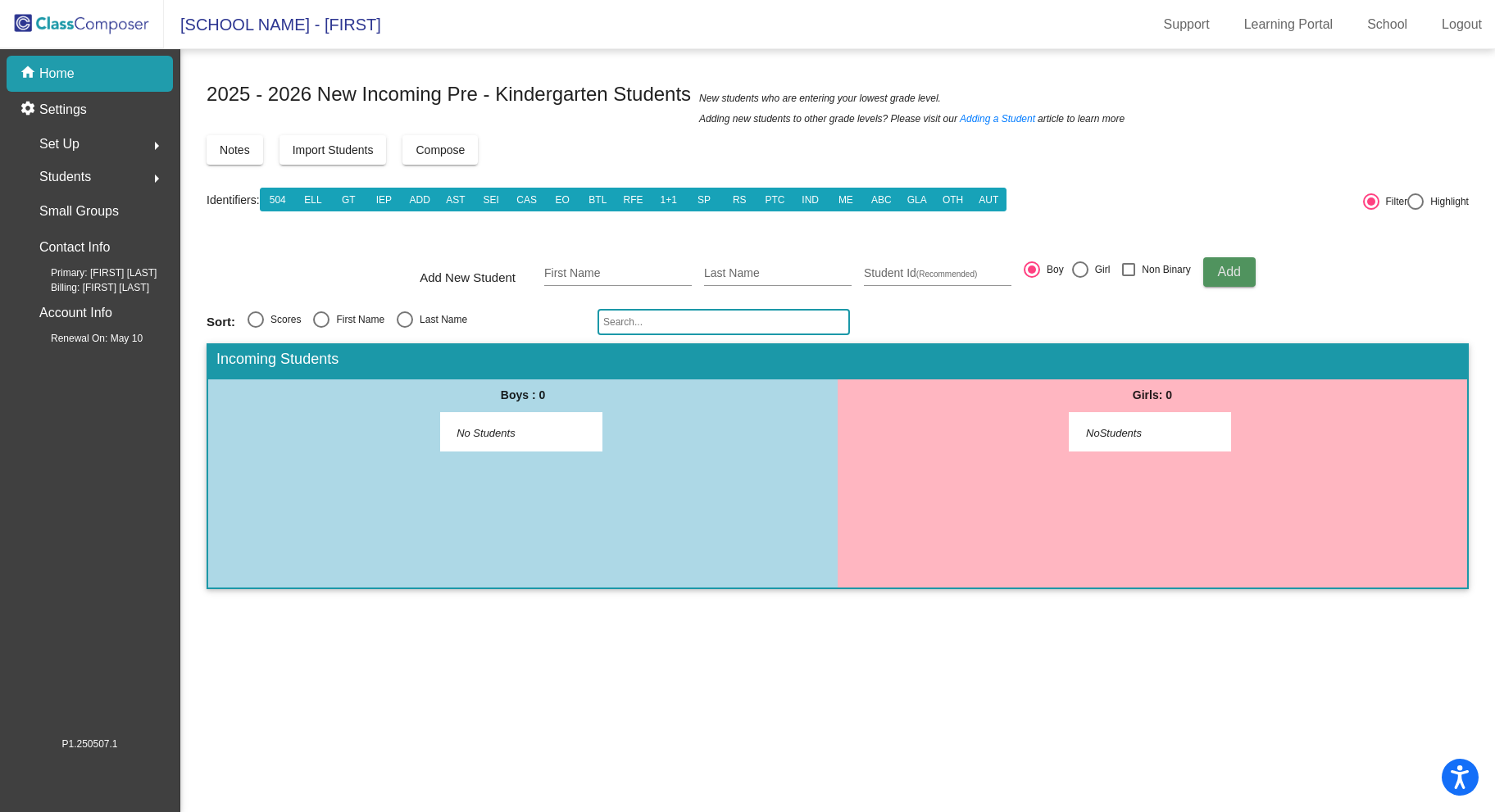 click on "Add" 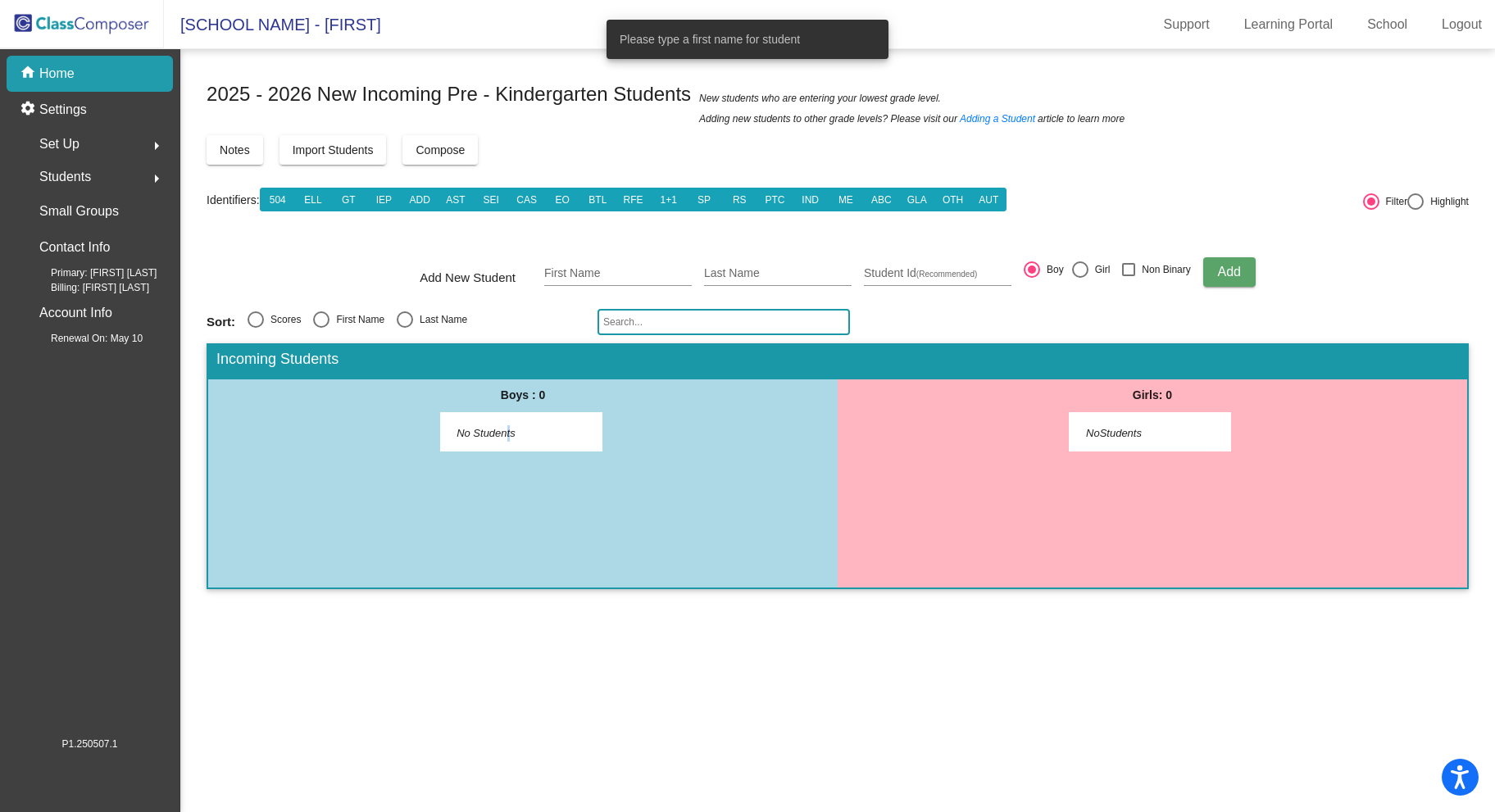 click on "No Students" at bounding box center (521, 432) 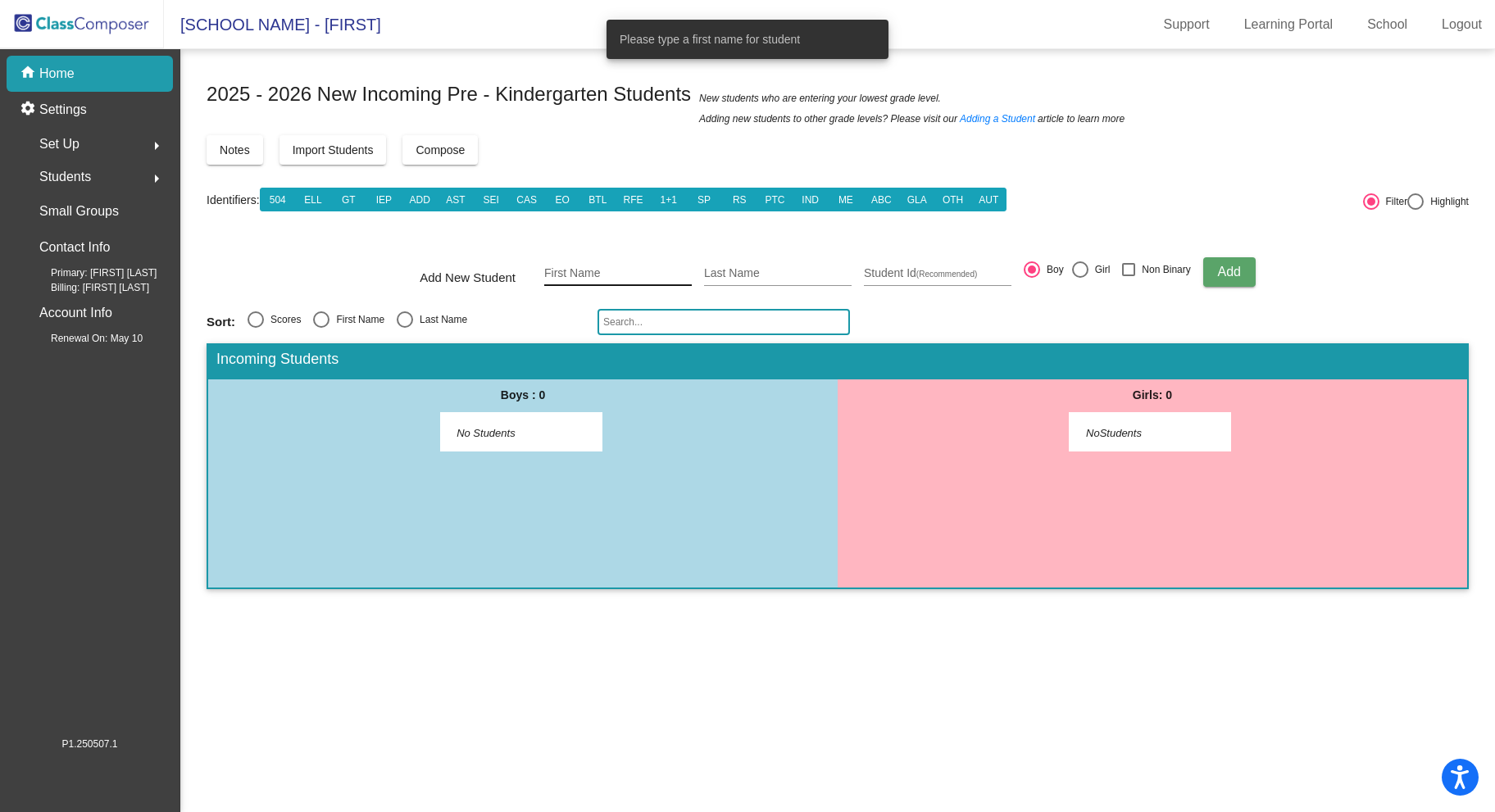 click on "First Name" at bounding box center (618, 274) 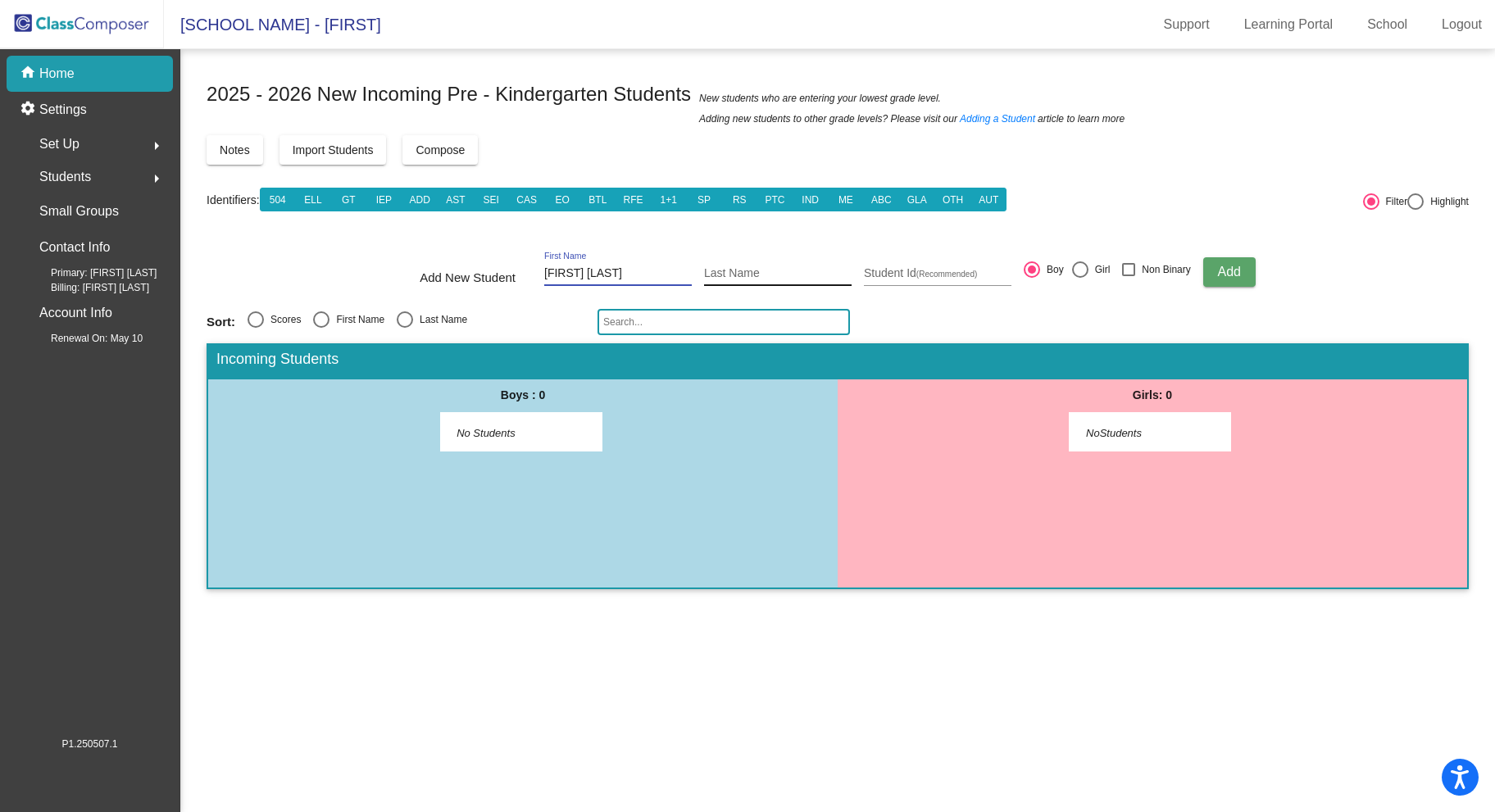 click on "Last Name" at bounding box center [778, 274] 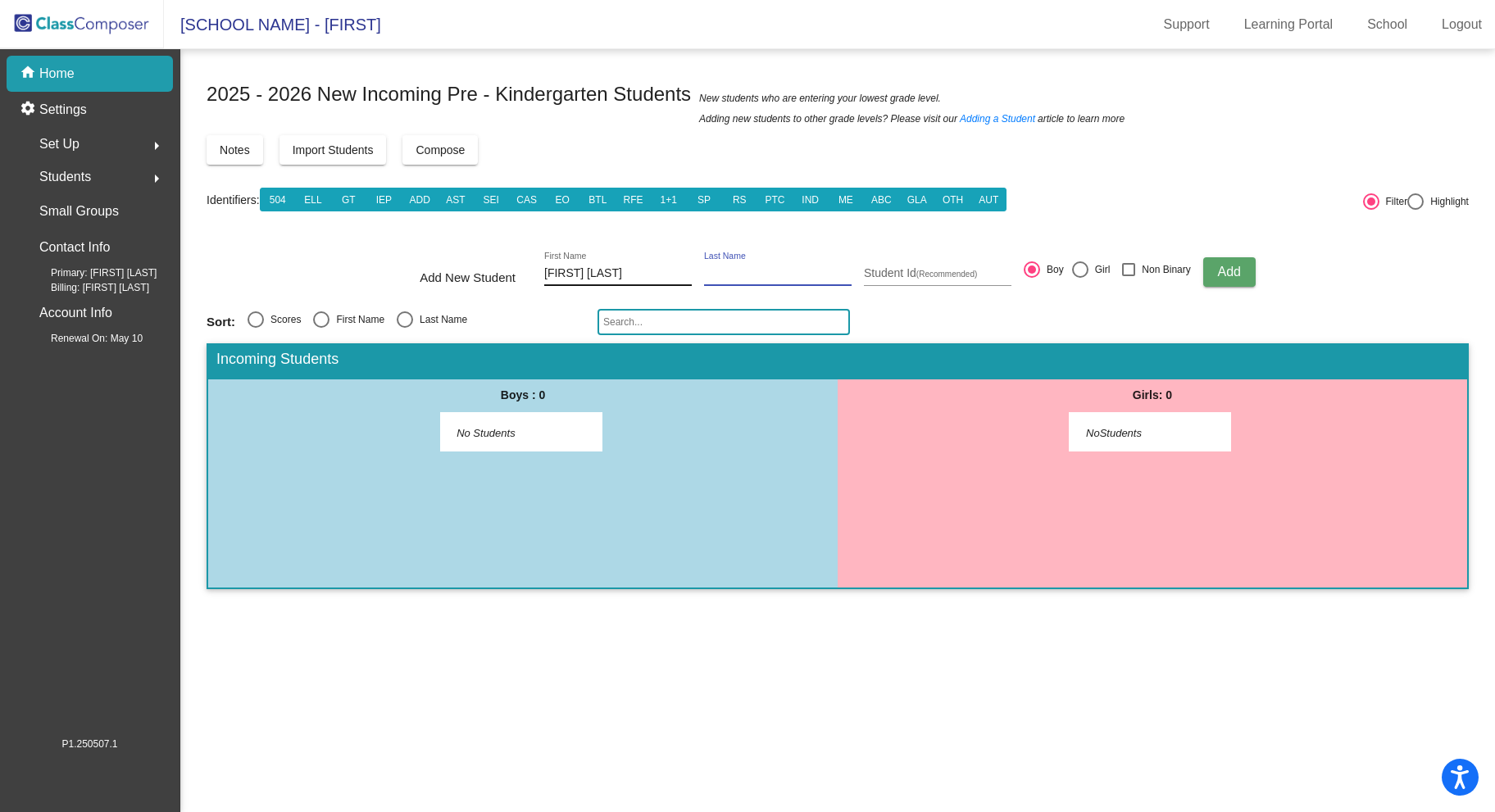 click on "Bob Test" at bounding box center (618, 274) 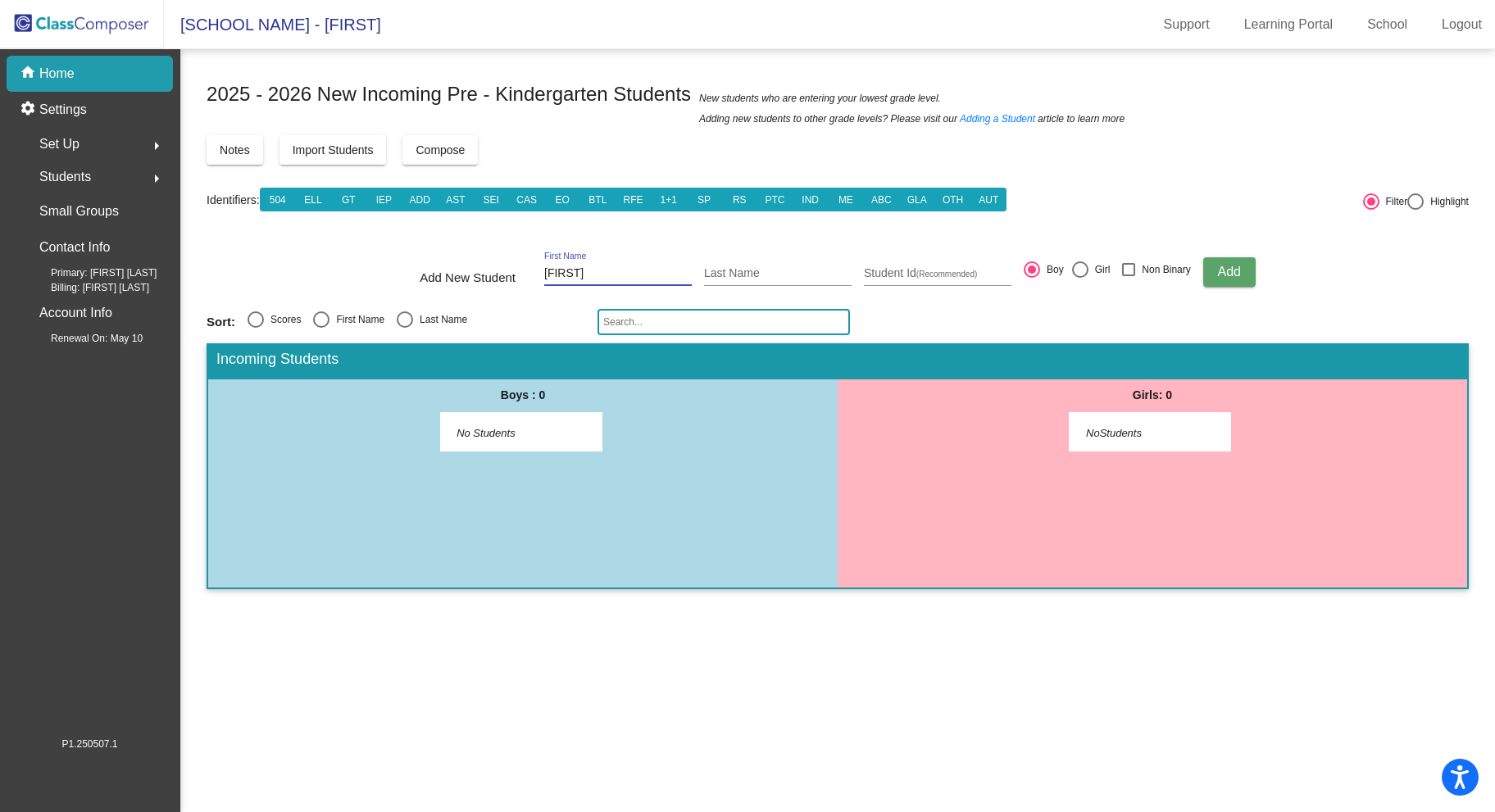 type on "Bob" 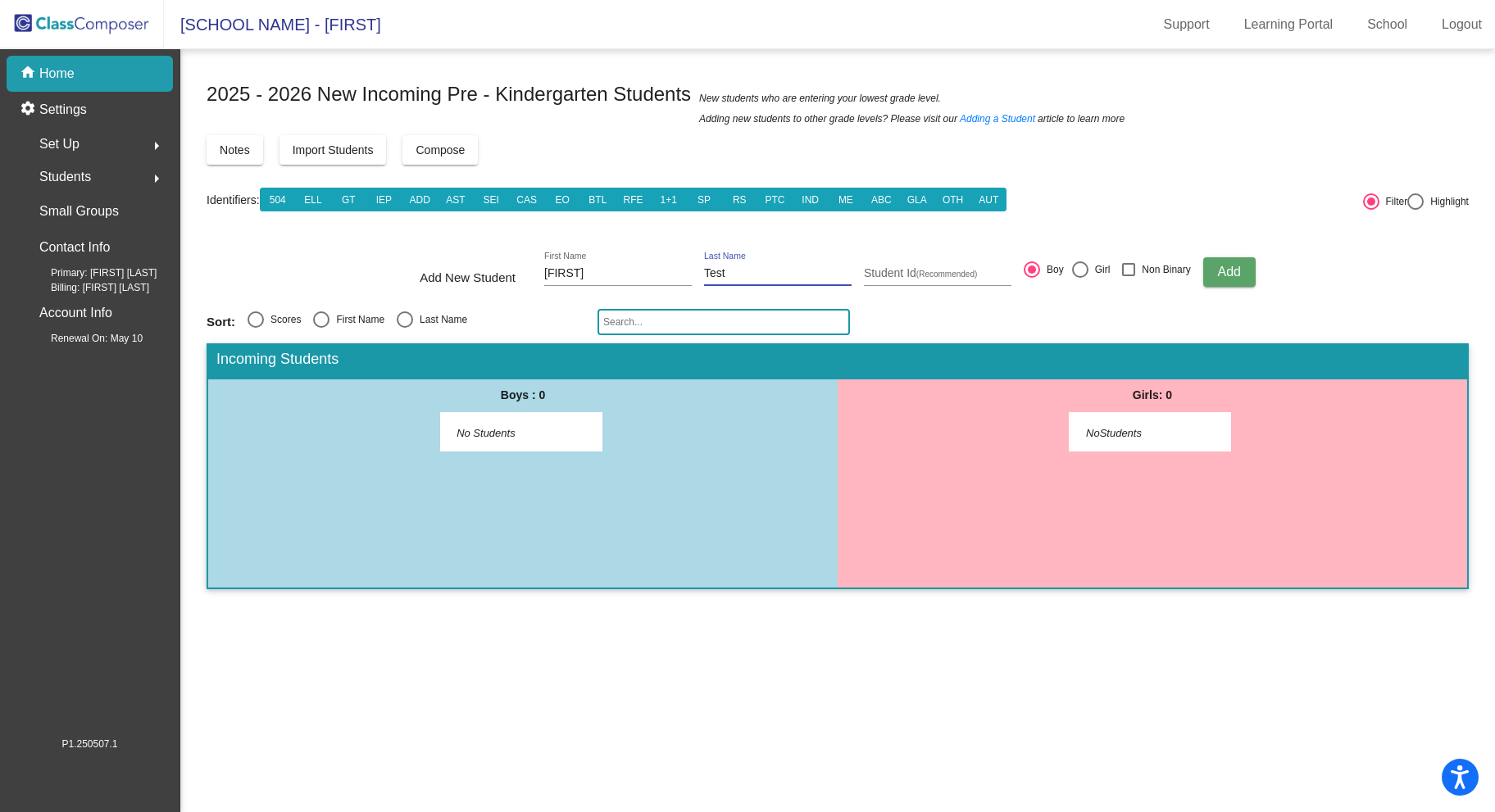 type on "Test" 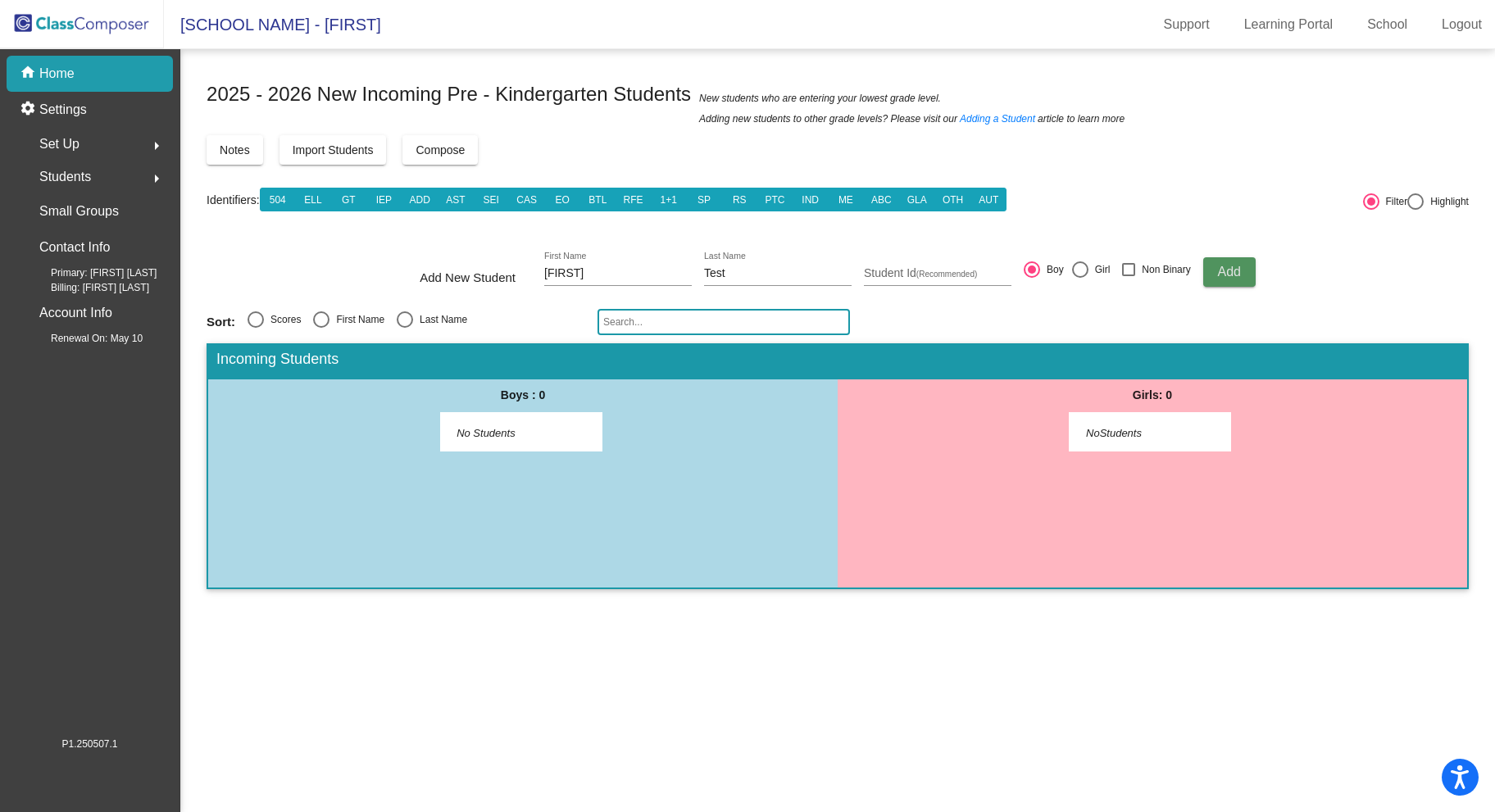 type 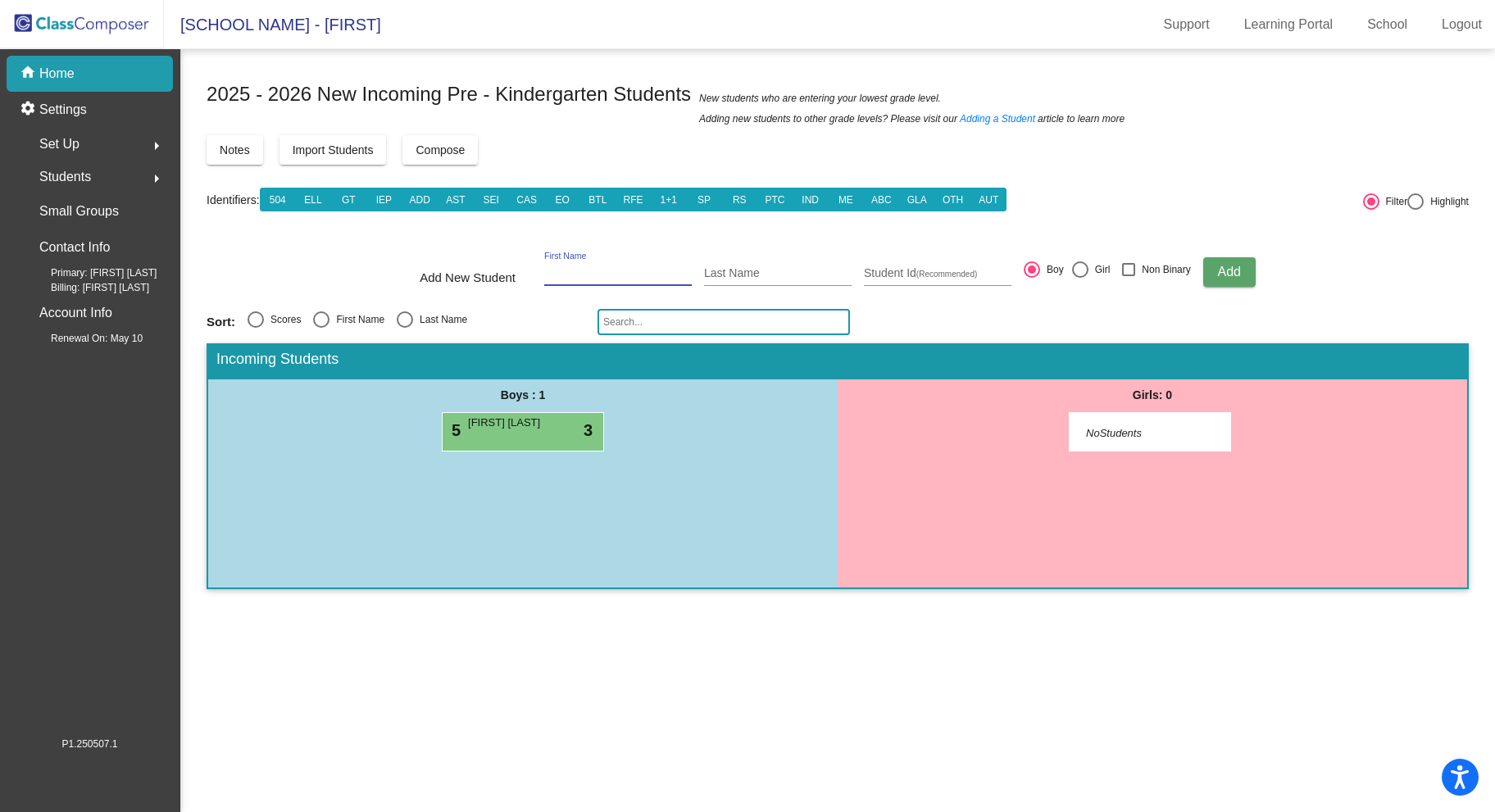 click on "First Name" at bounding box center (618, 274) 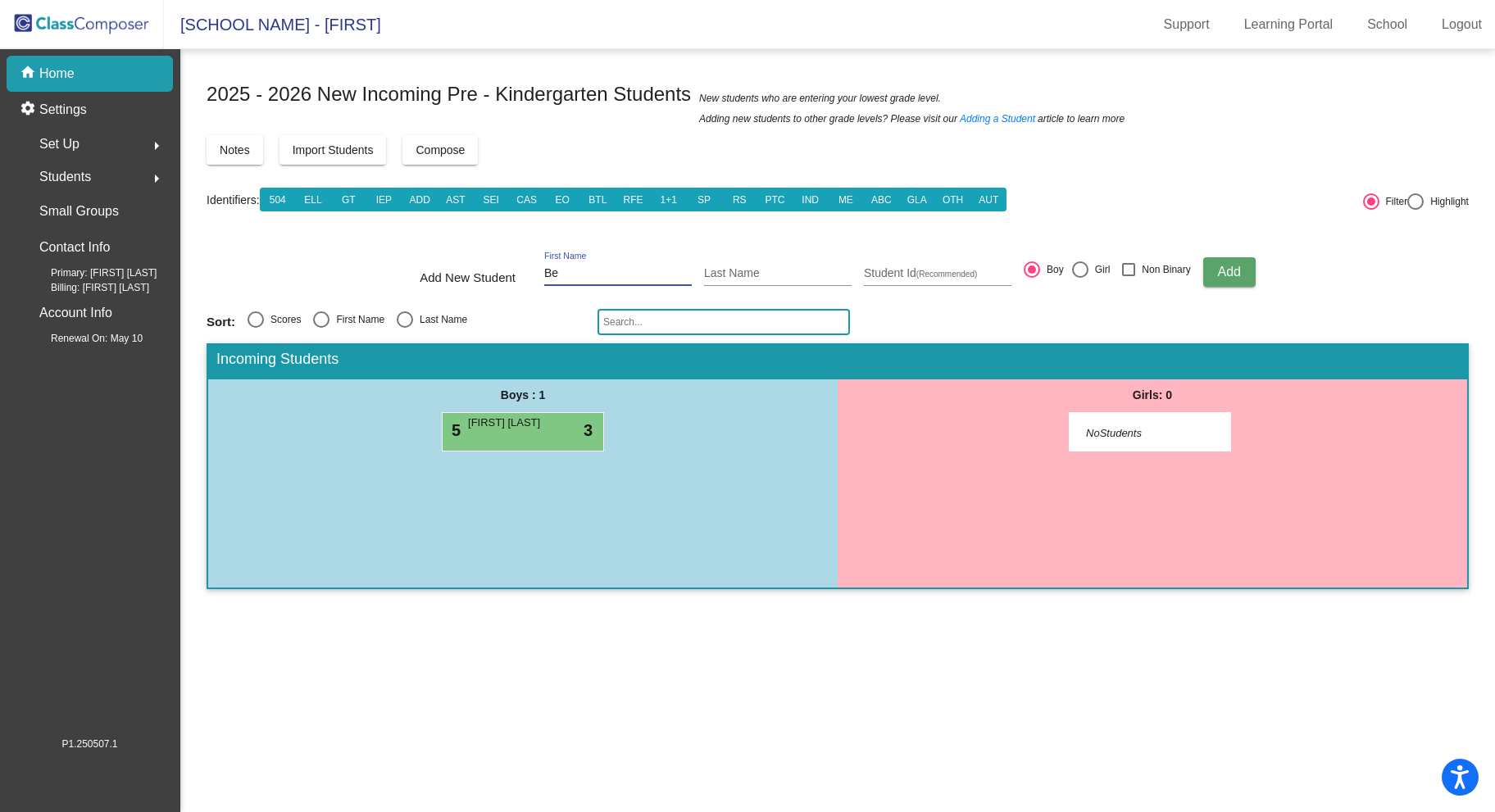 type on "B" 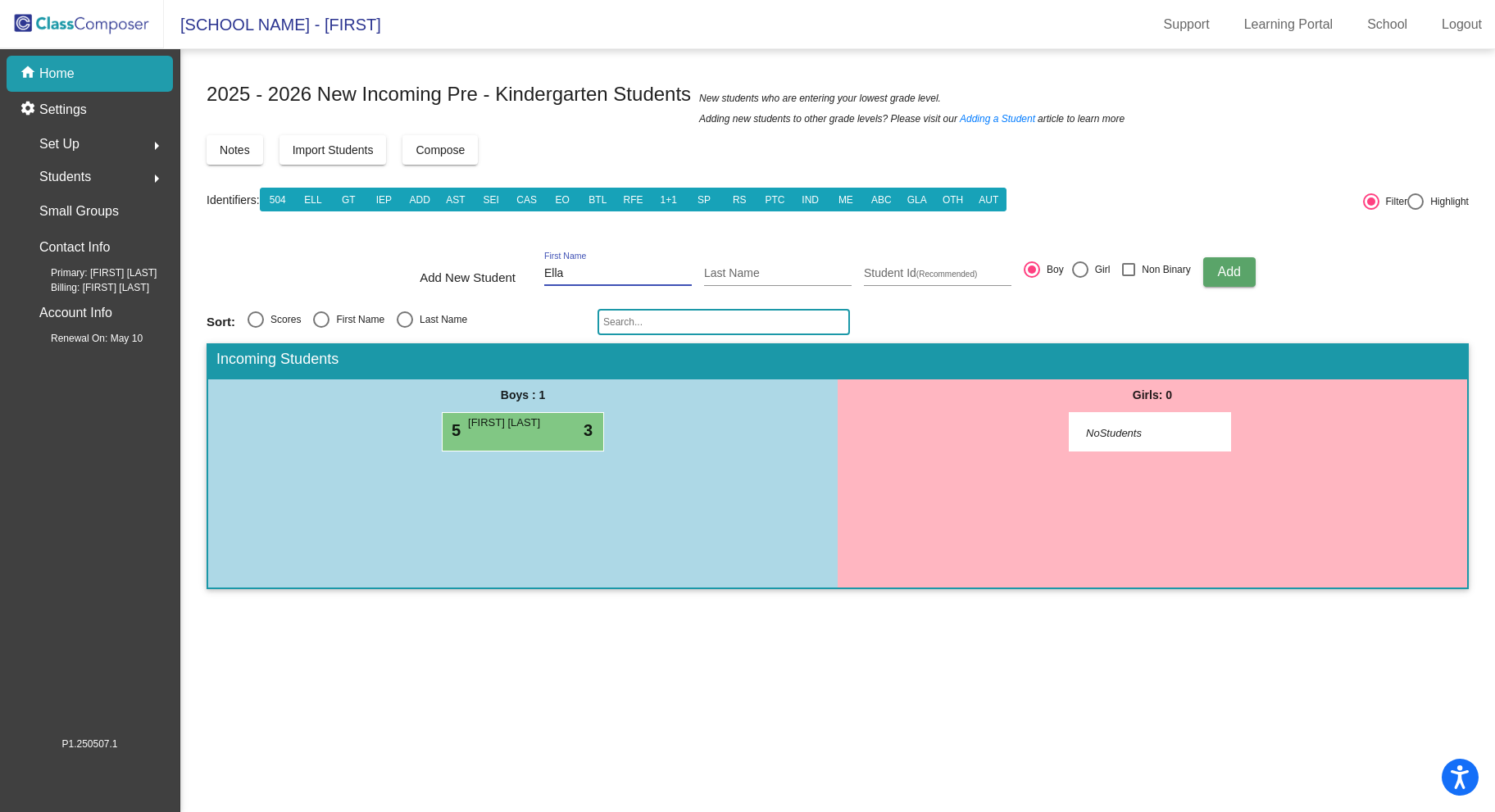 type on "Ella" 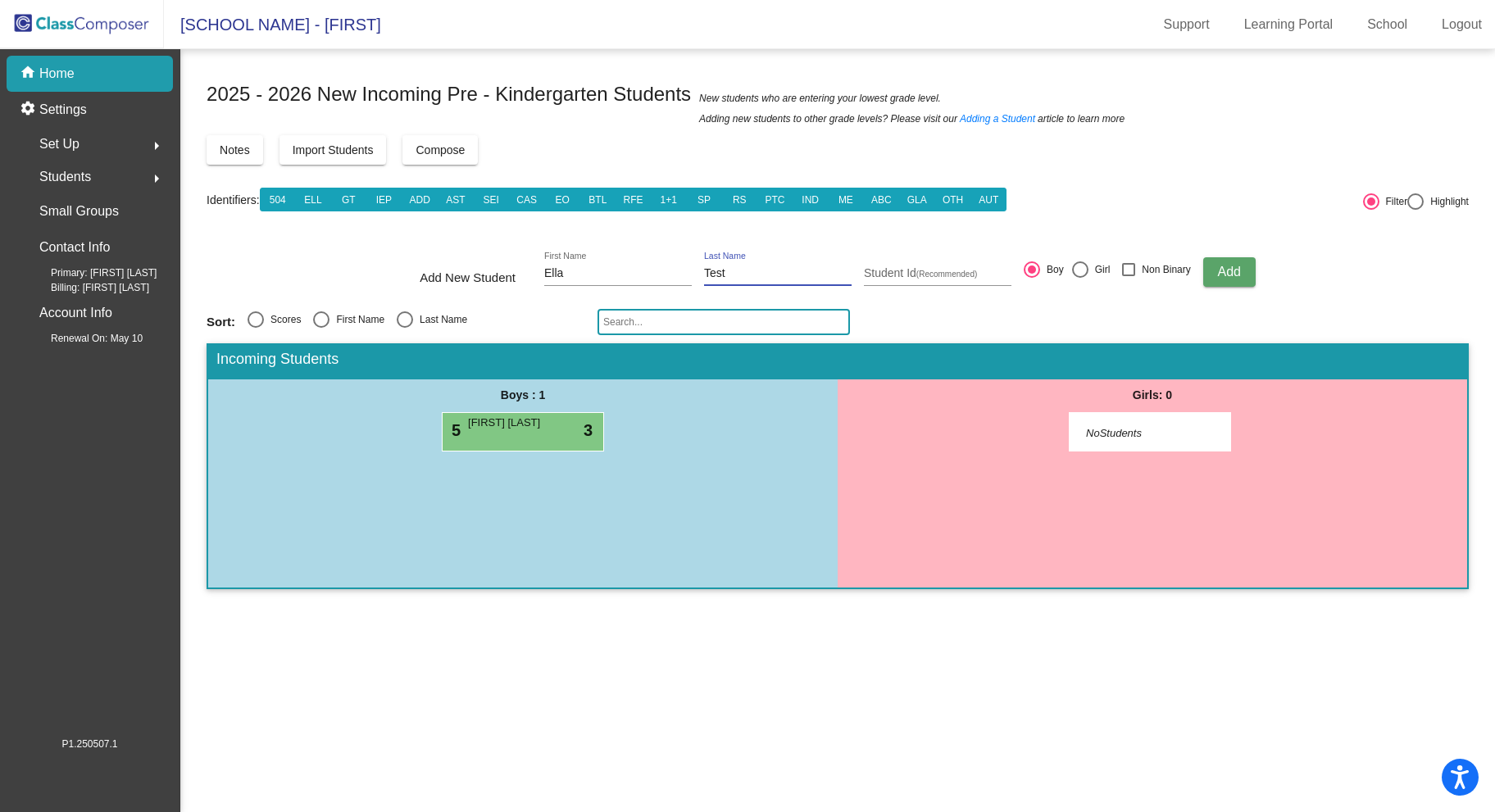type on "Test" 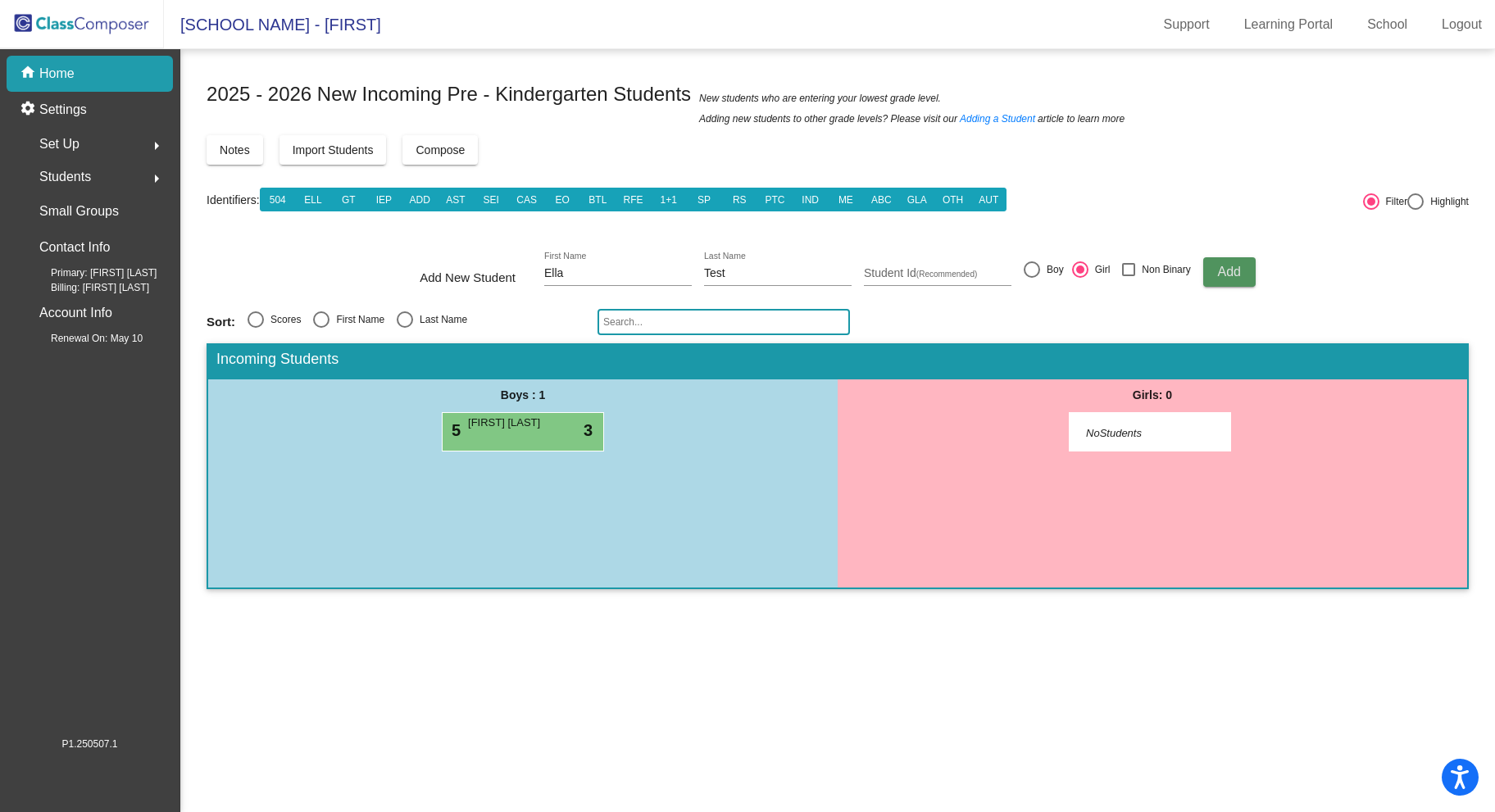 click on "Add" 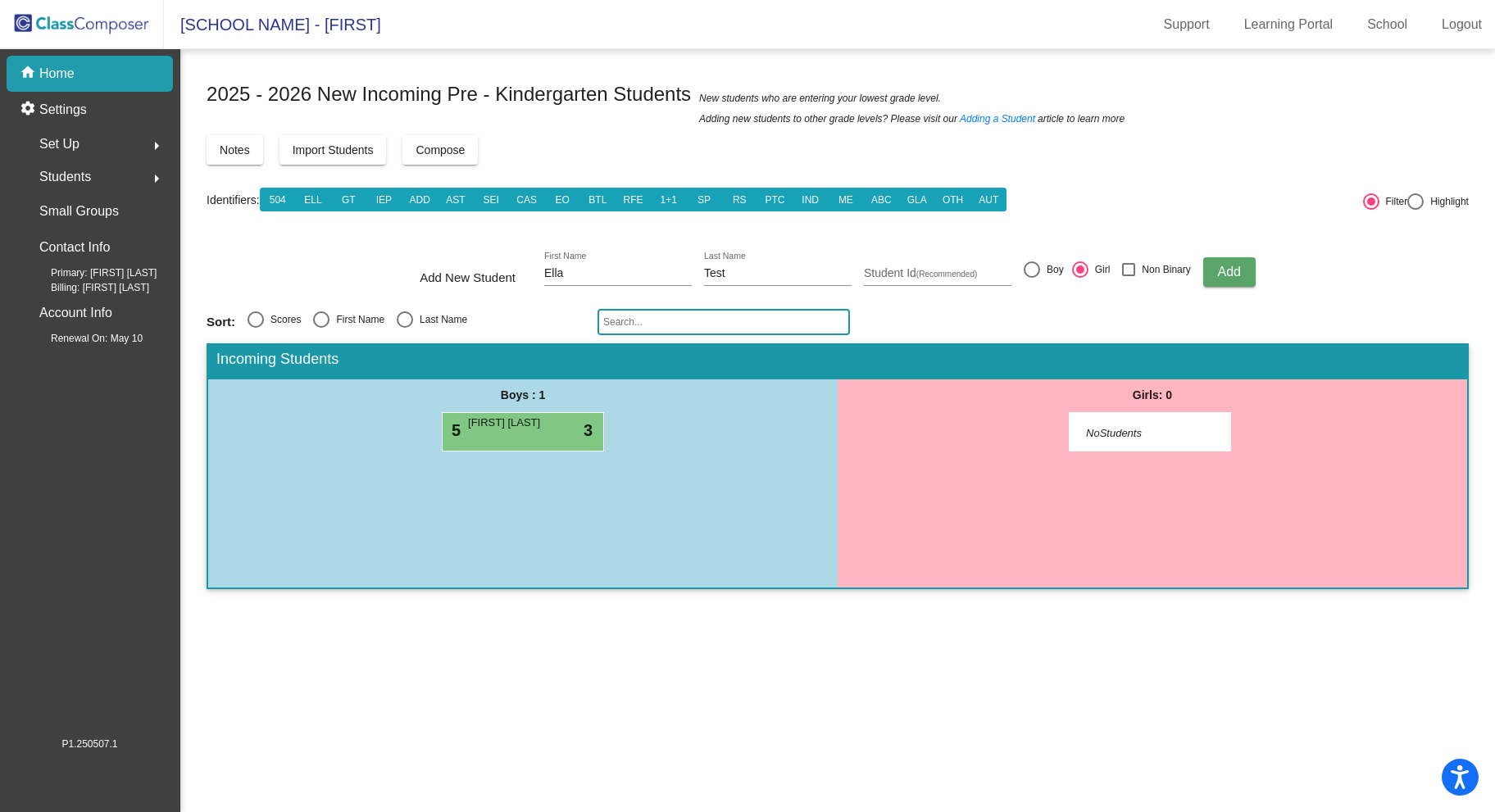 type 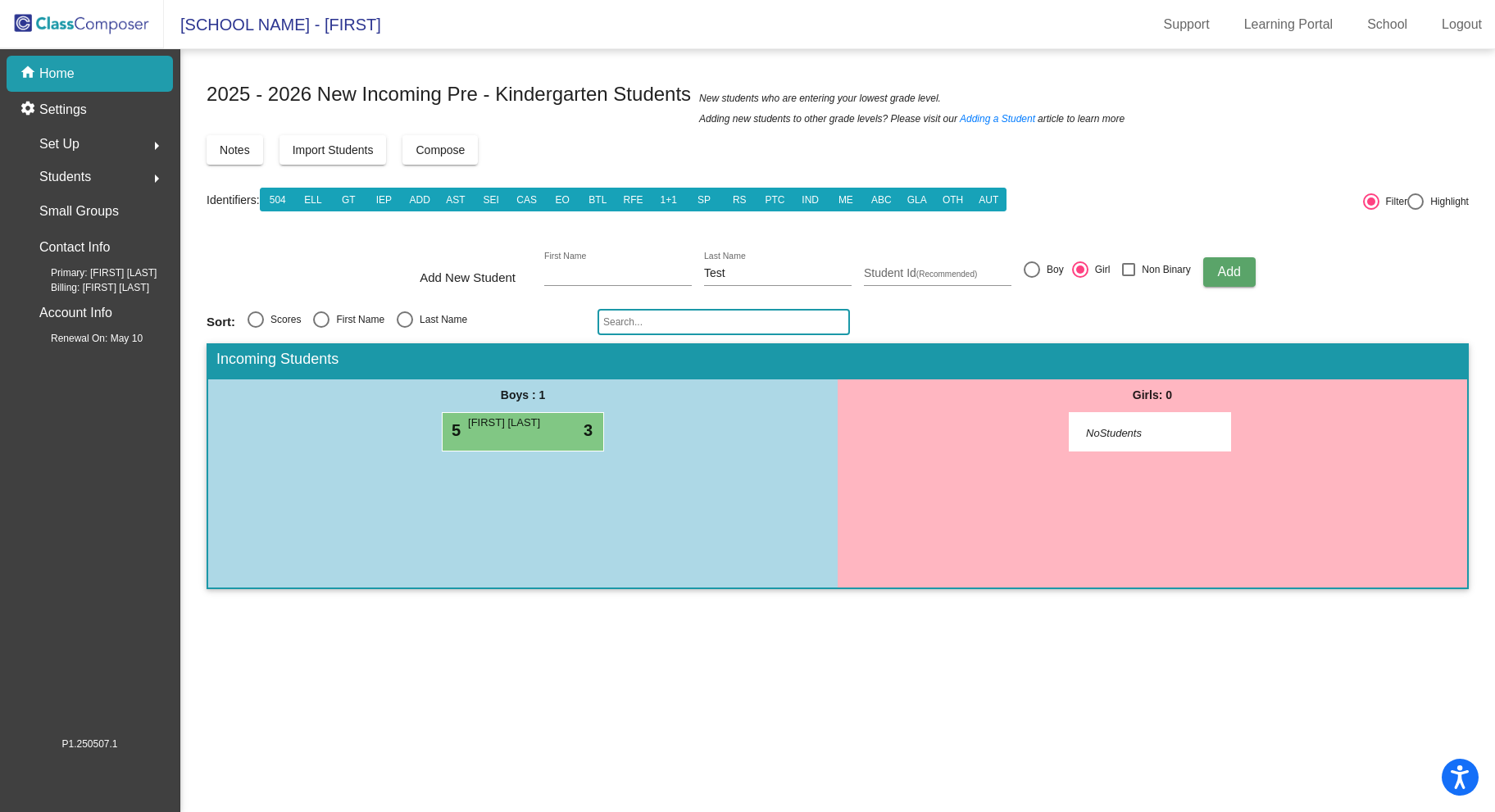 type 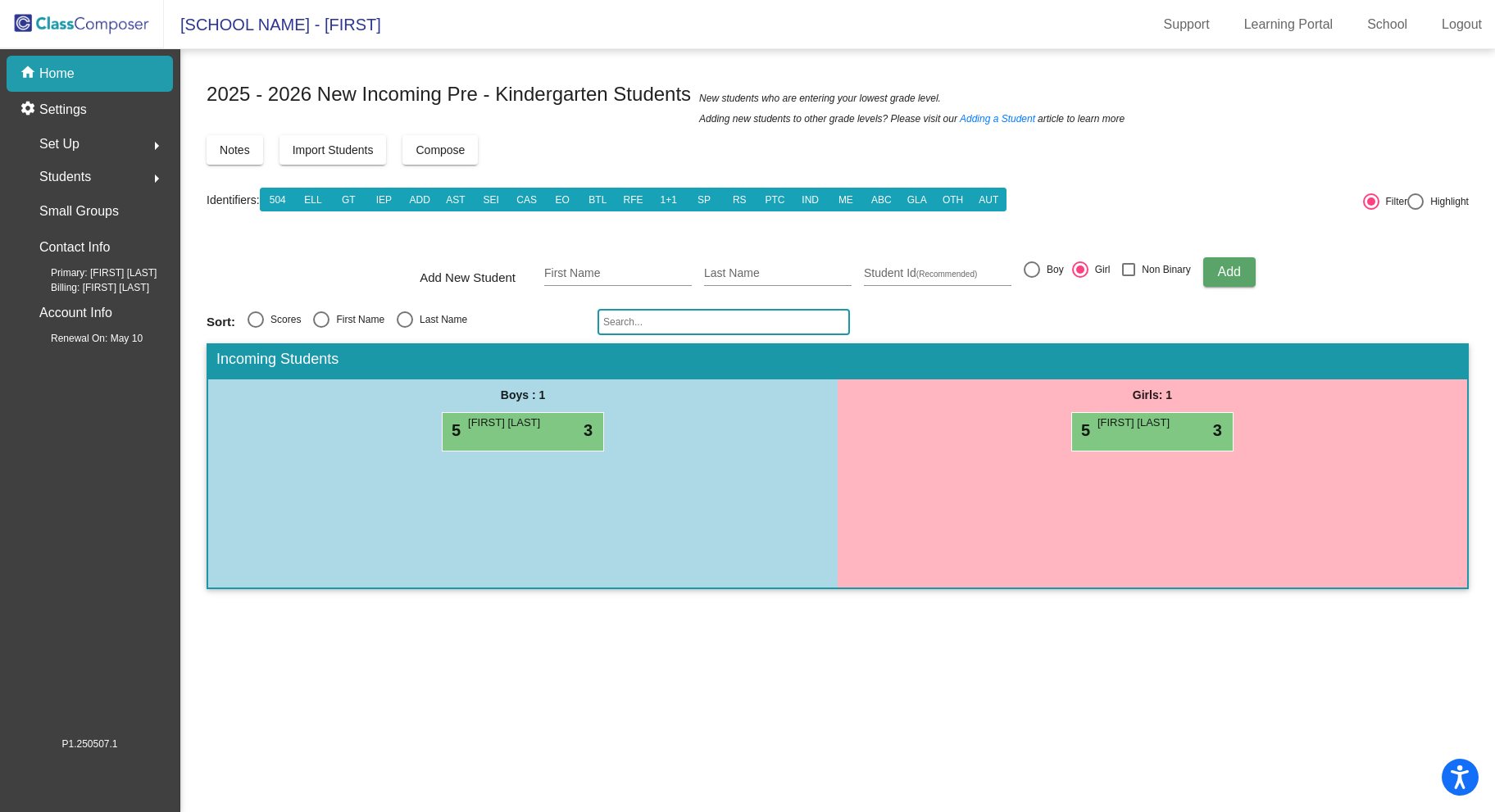 click 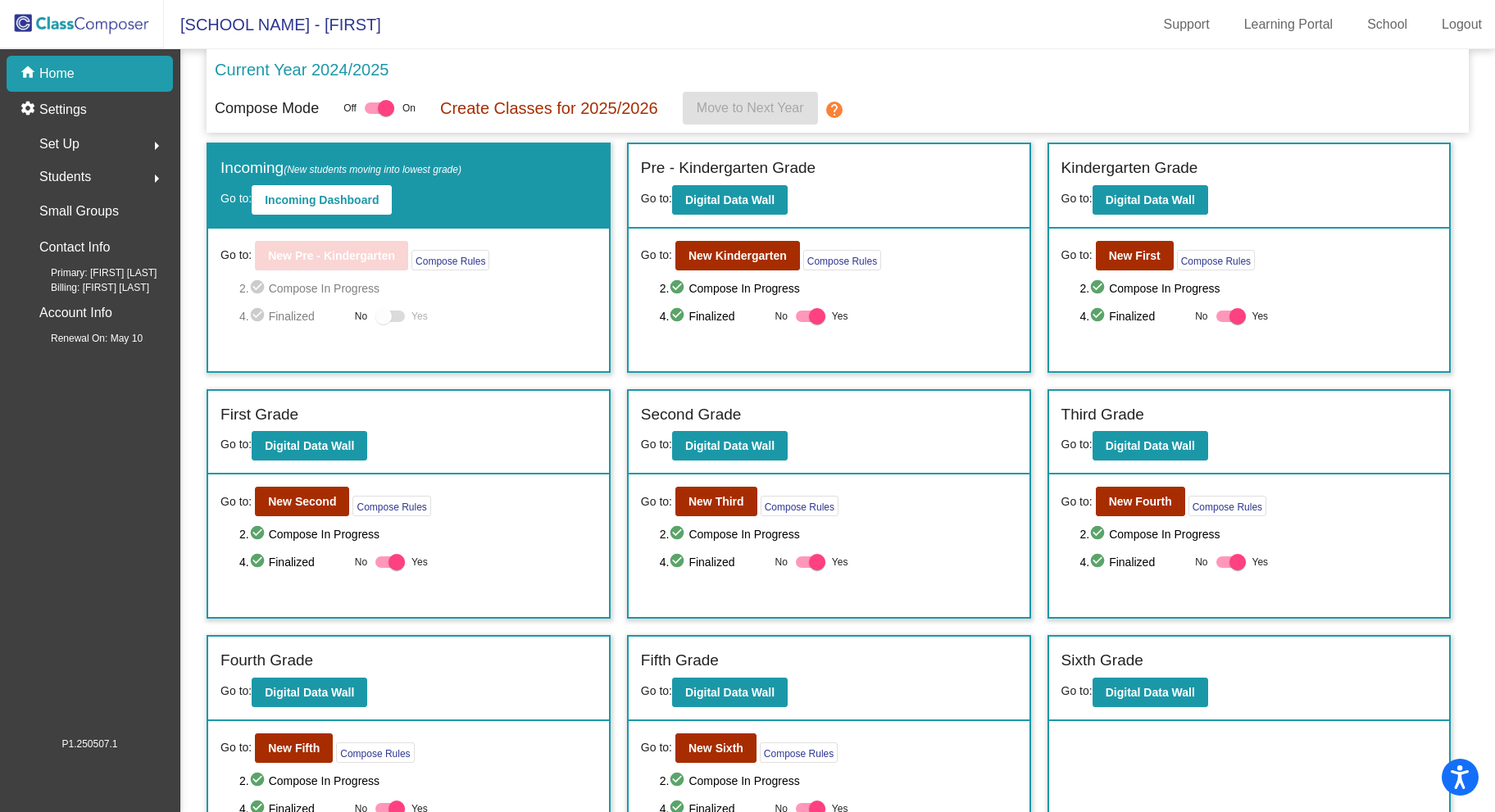 click at bounding box center (384, 316) 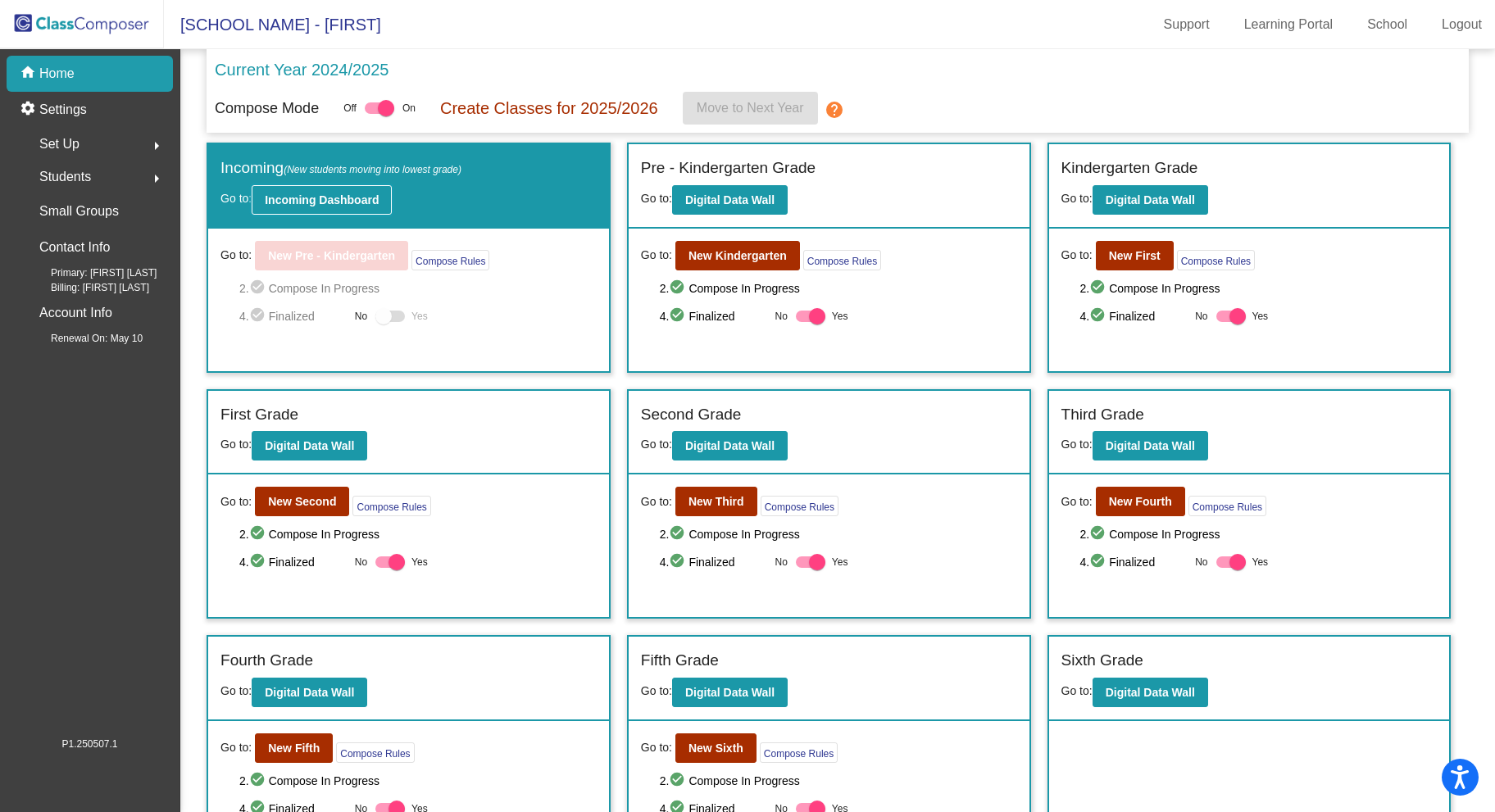 click on "Incoming Dashboard" 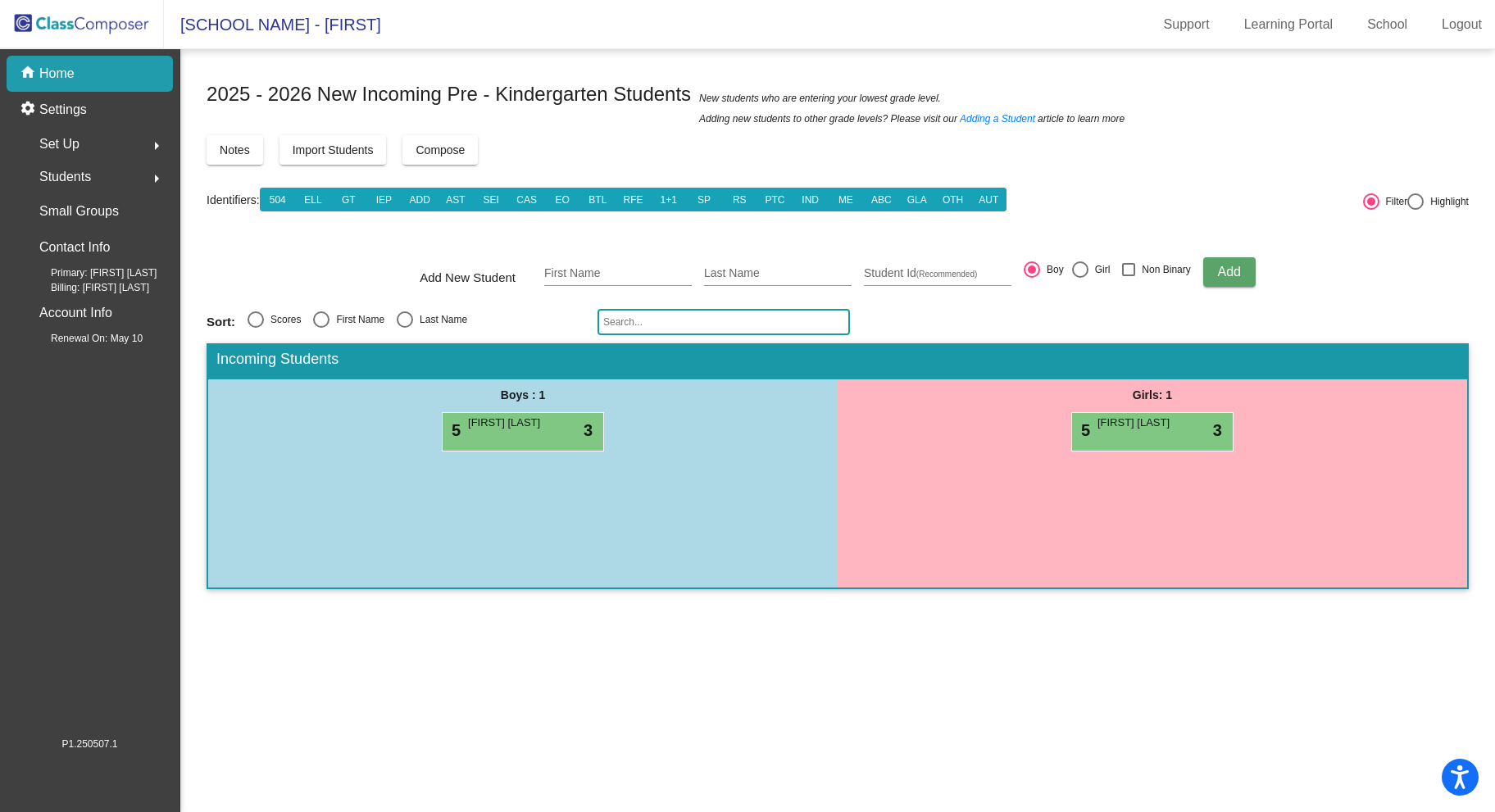click on "Compose" 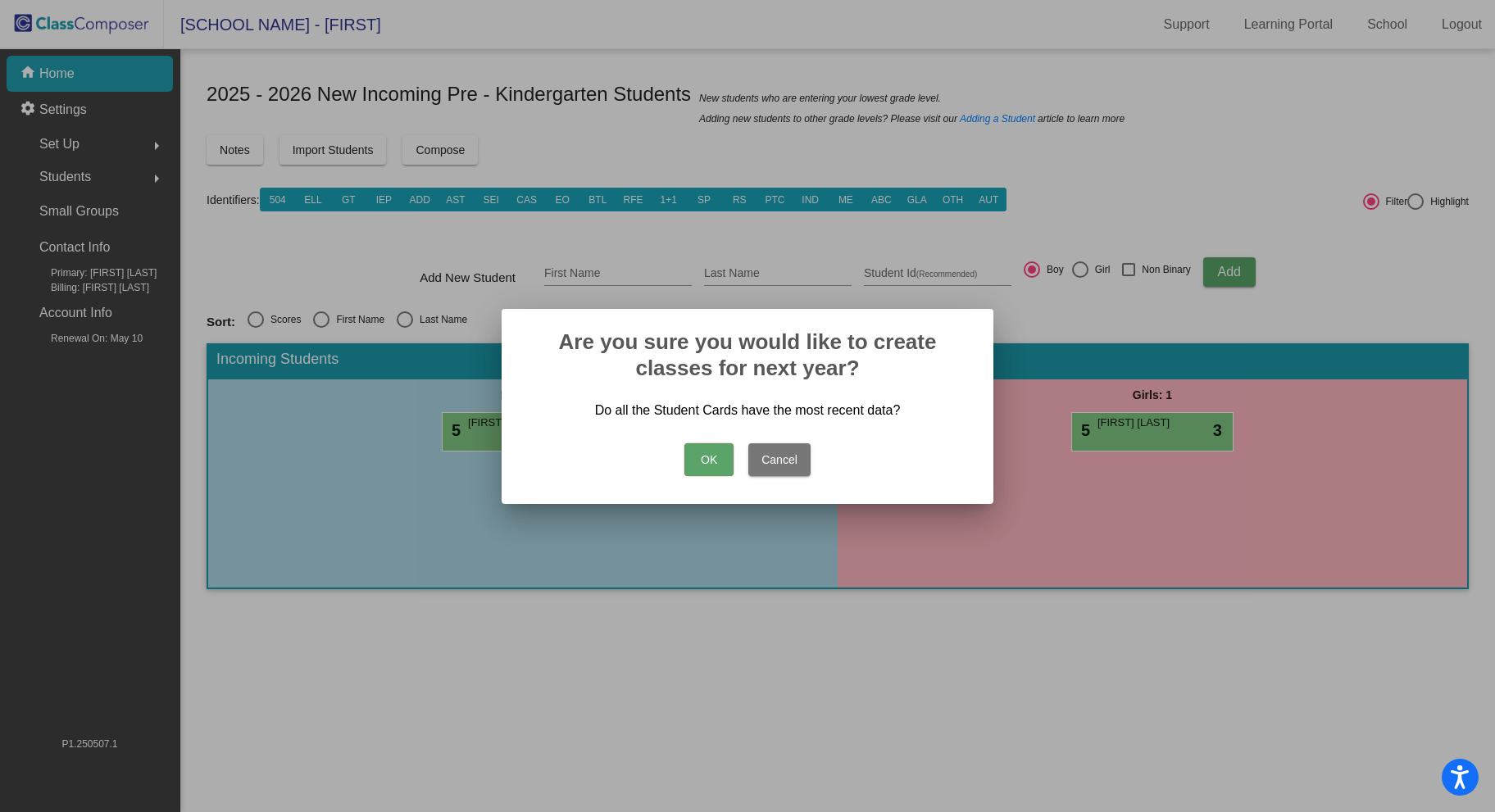 click on "OK" at bounding box center (709, 460) 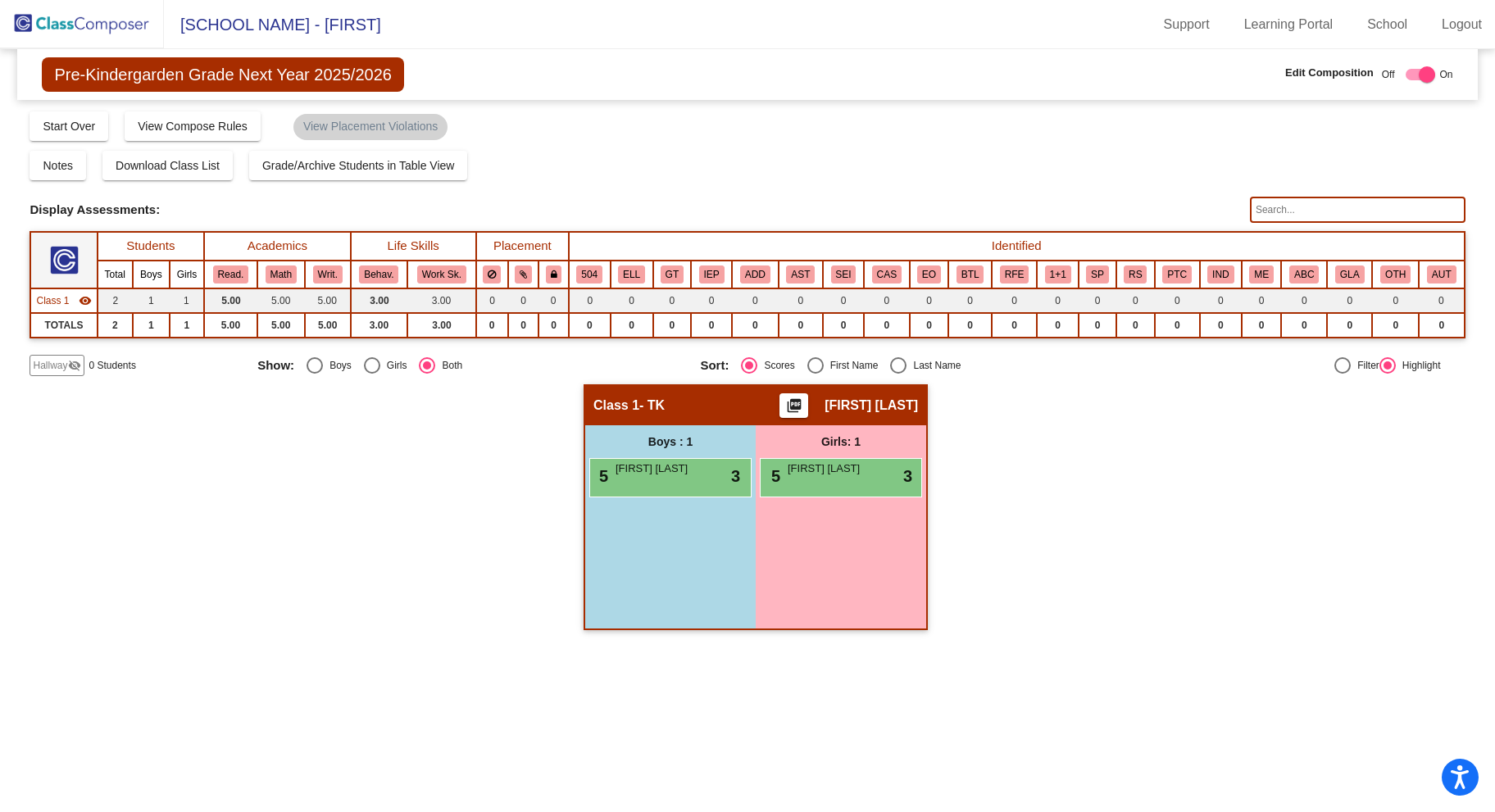 click 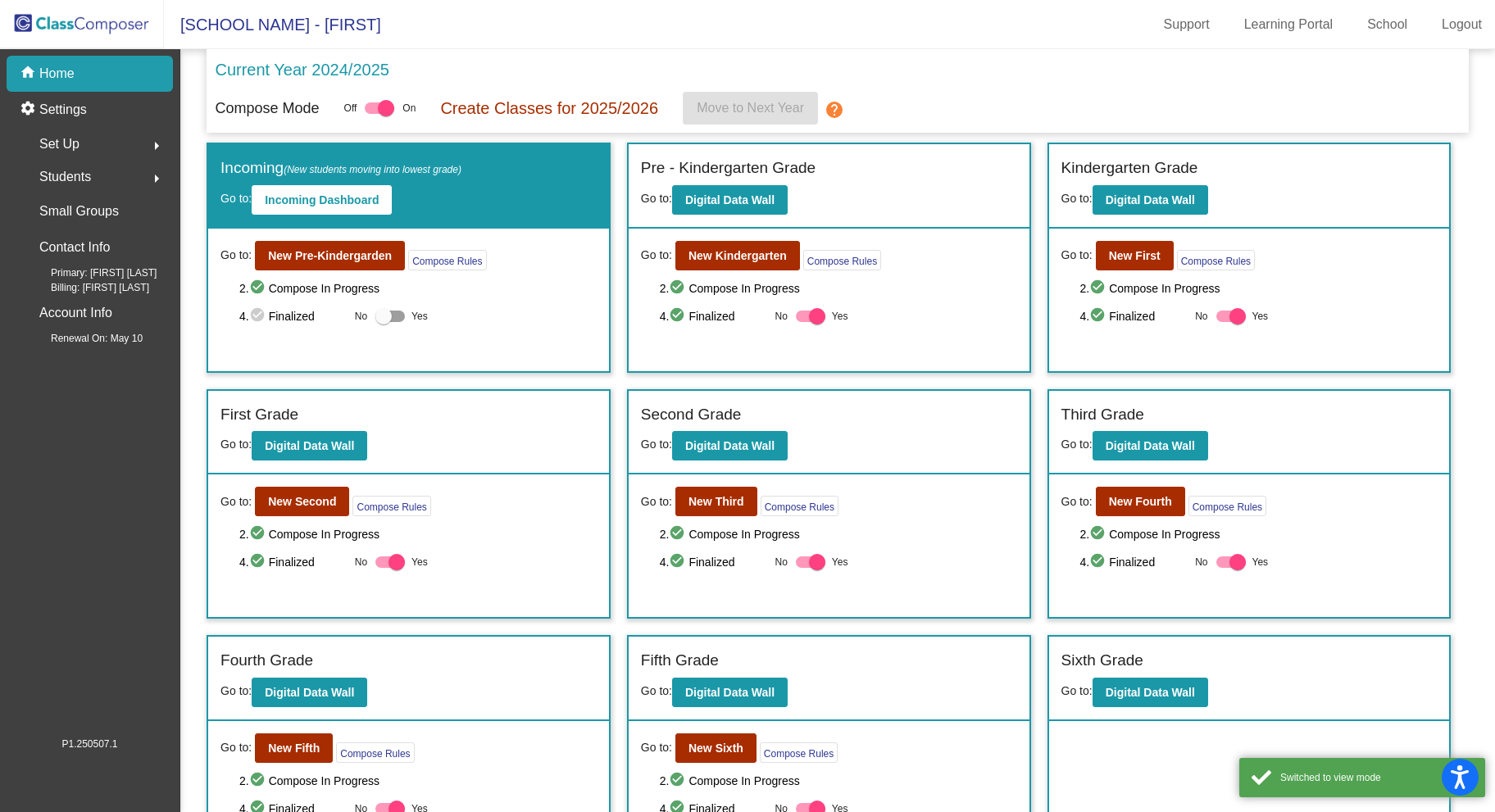 click on "Yes" at bounding box center [402, 316] 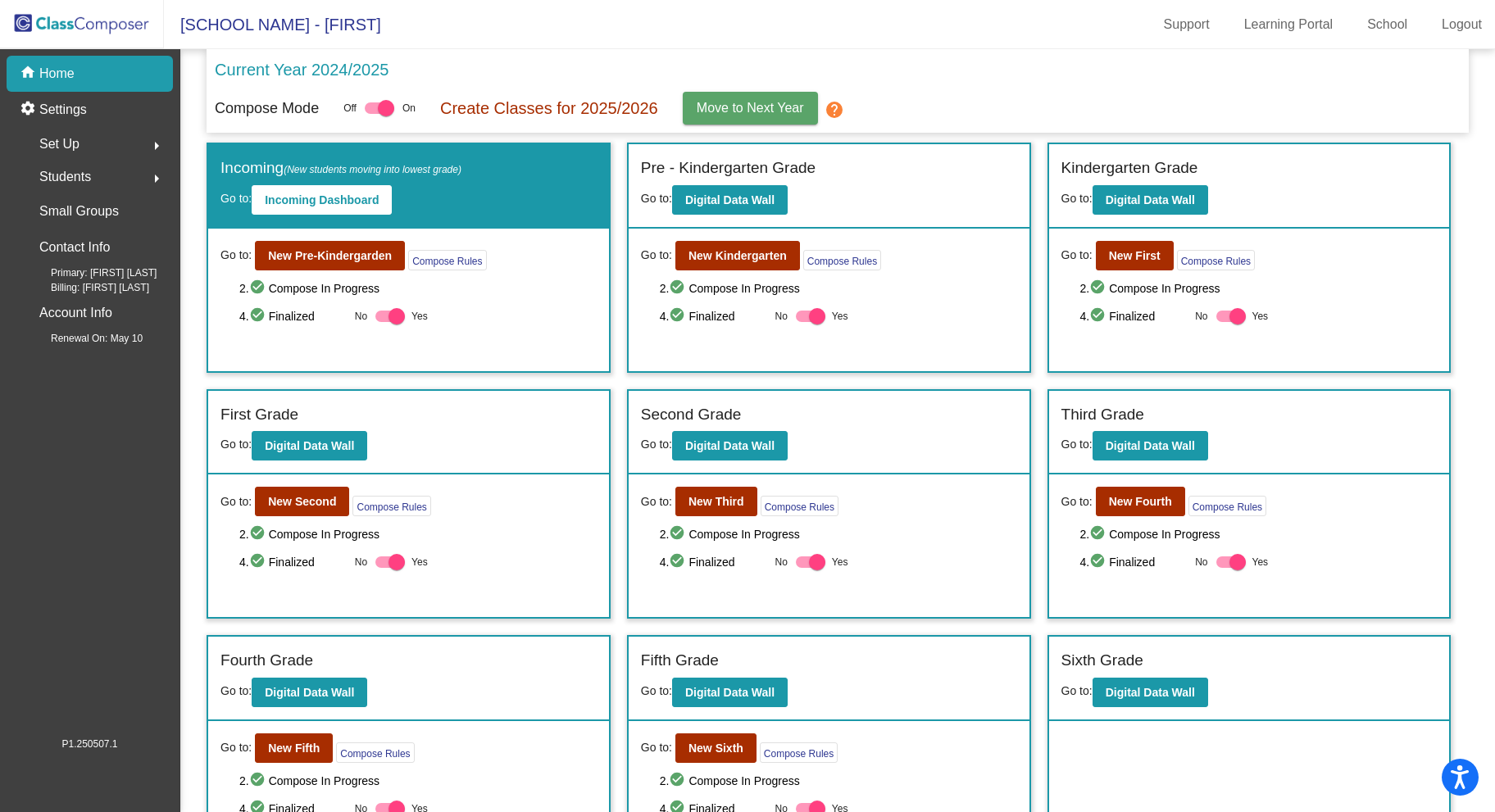 click on "Move to Next Year" 